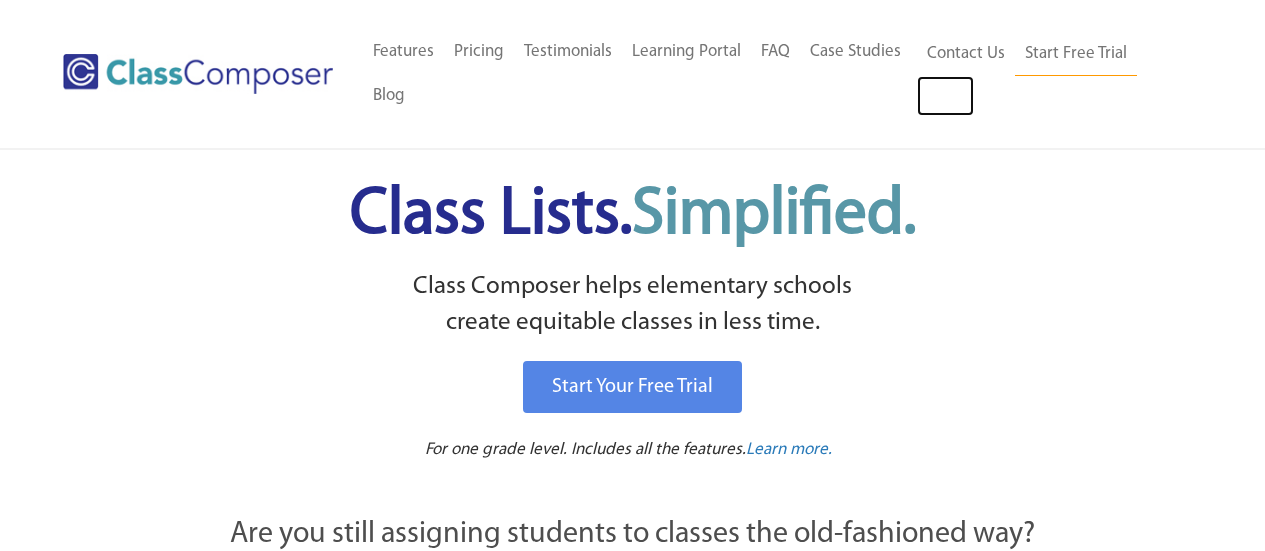 scroll, scrollTop: 0, scrollLeft: 0, axis: both 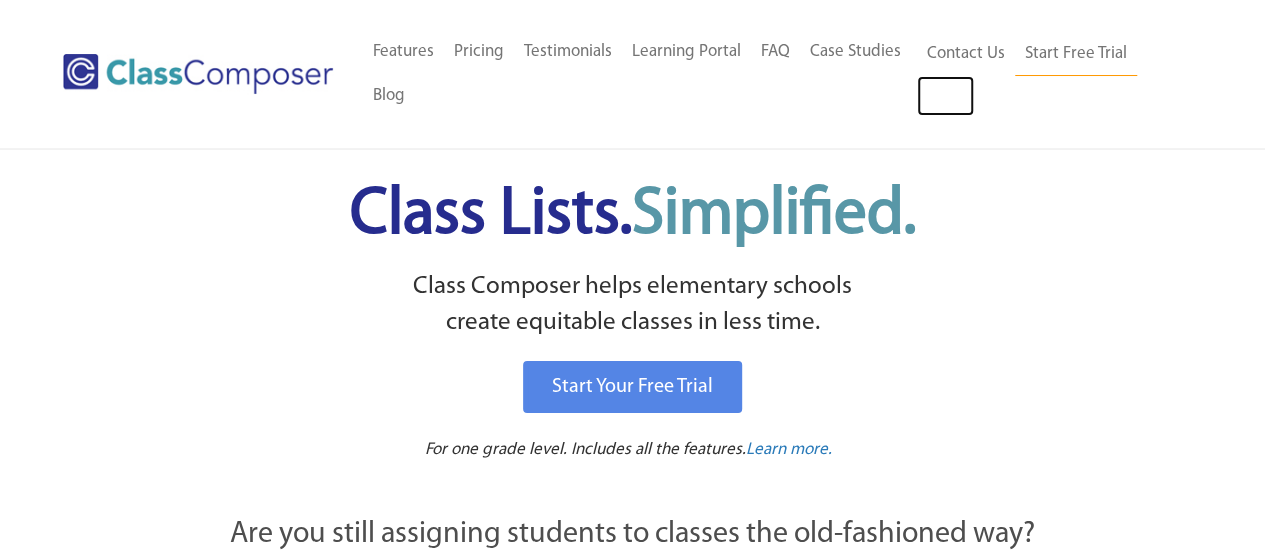 click on "Log In" at bounding box center (945, 96) 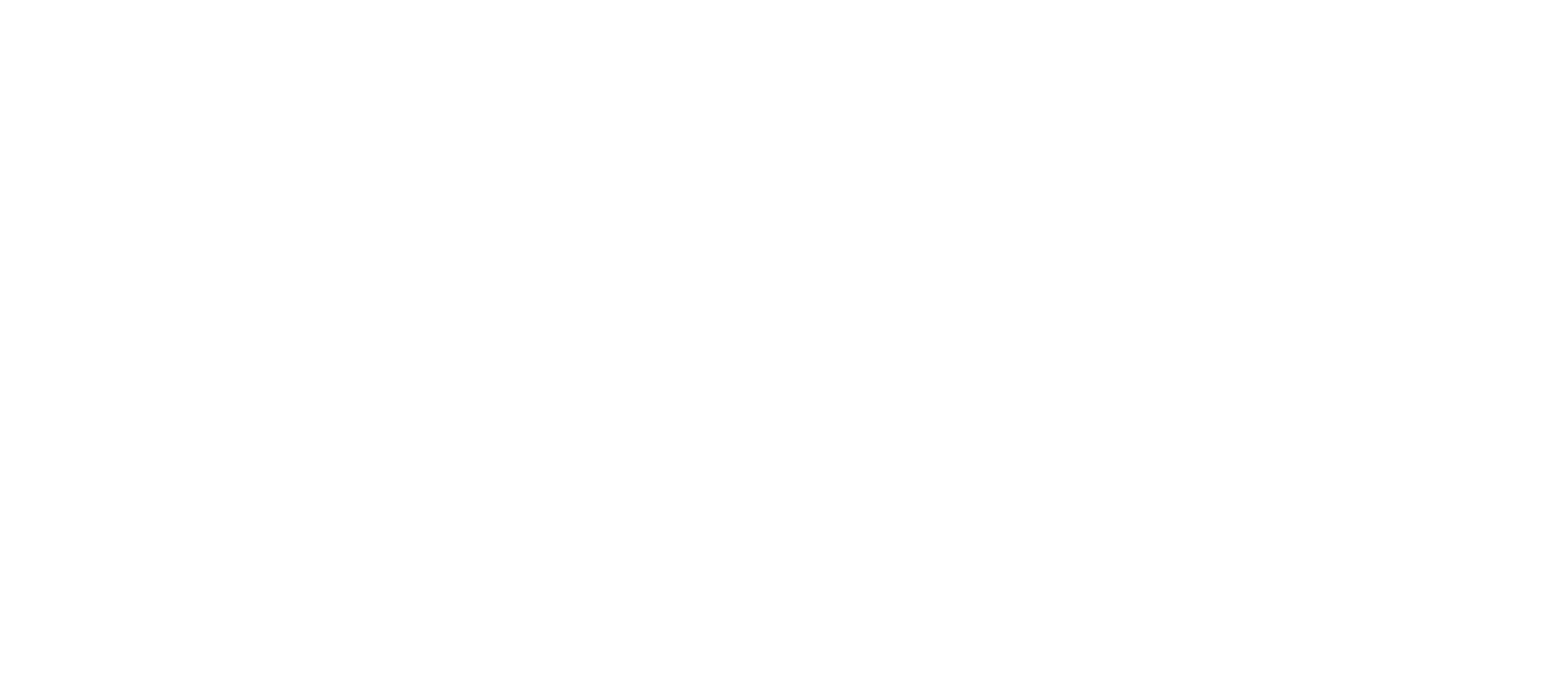 scroll, scrollTop: 0, scrollLeft: 0, axis: both 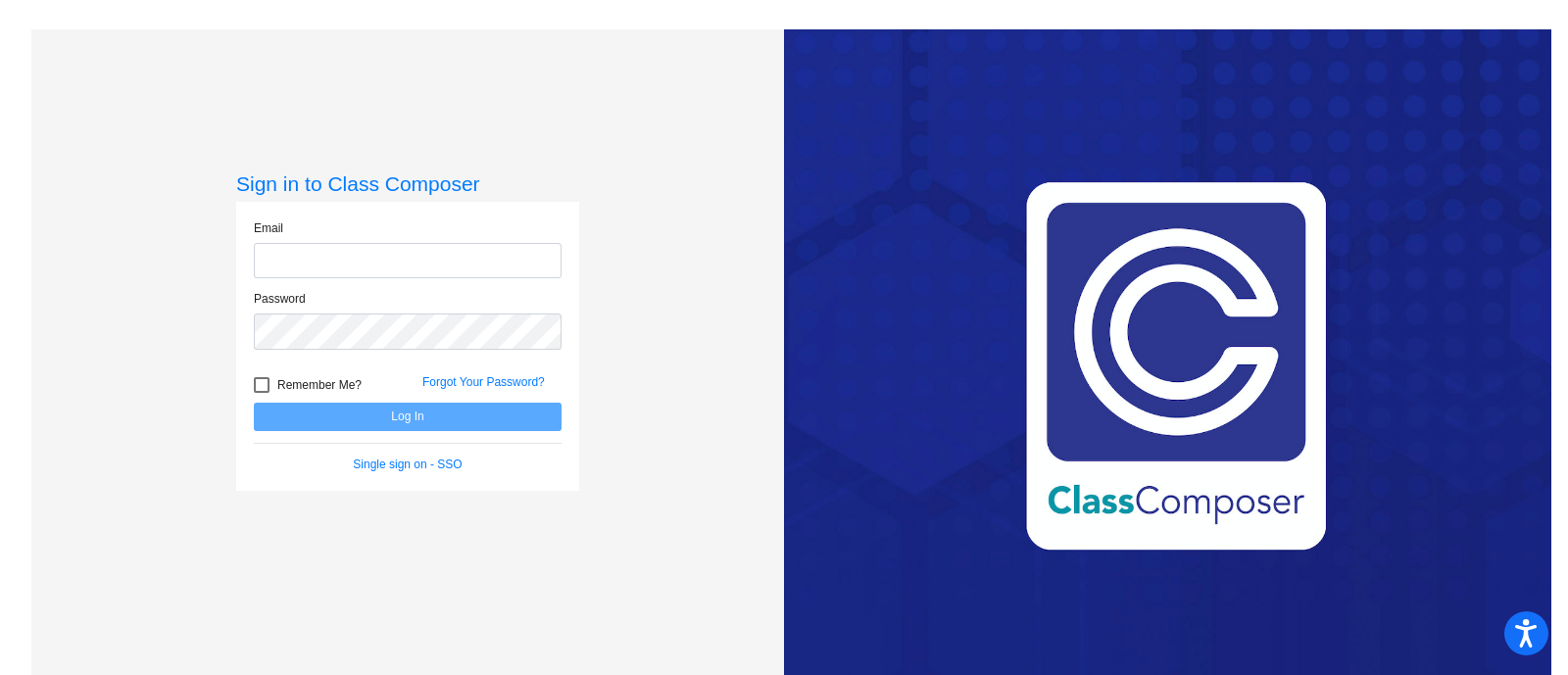 type on "[PERSON_NAME][EMAIL_ADDRESS][PERSON_NAME][DOMAIN_NAME]" 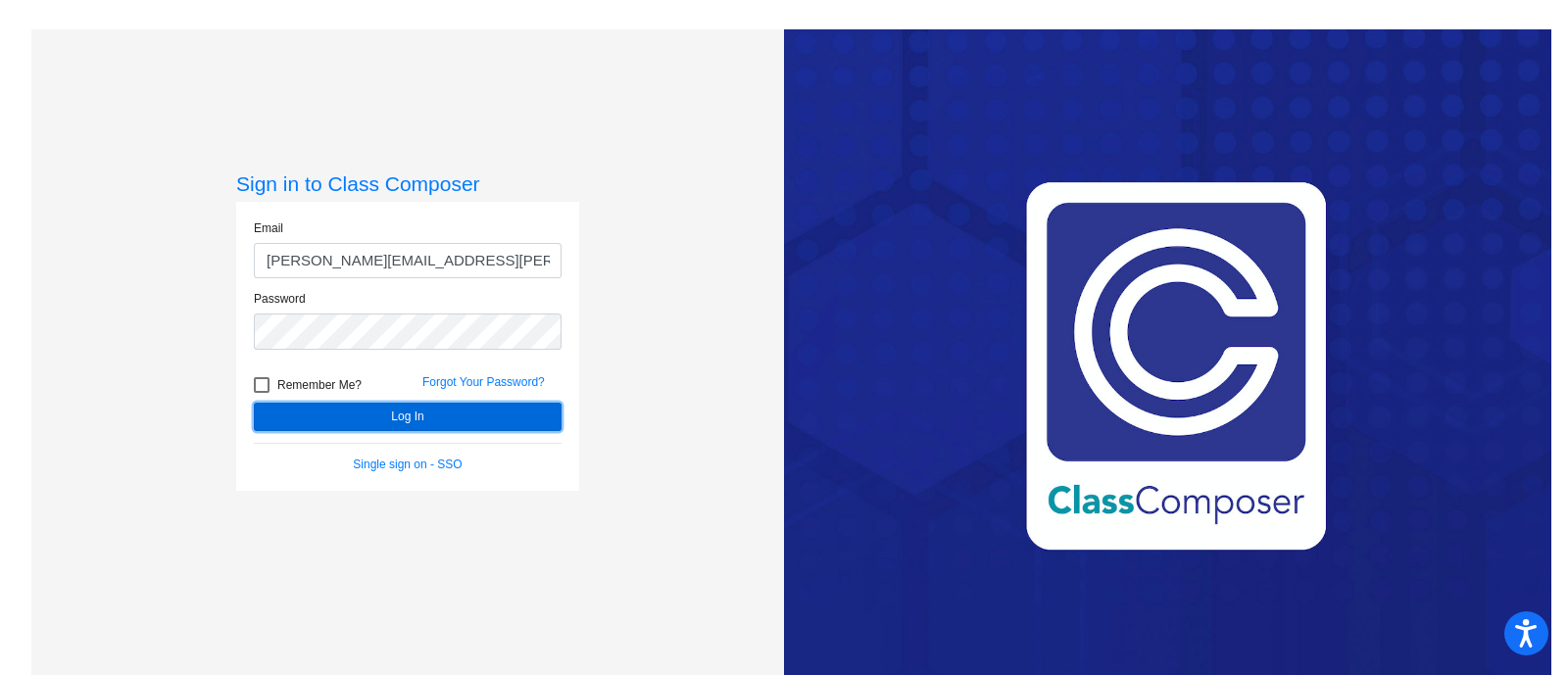 click on "Log In" 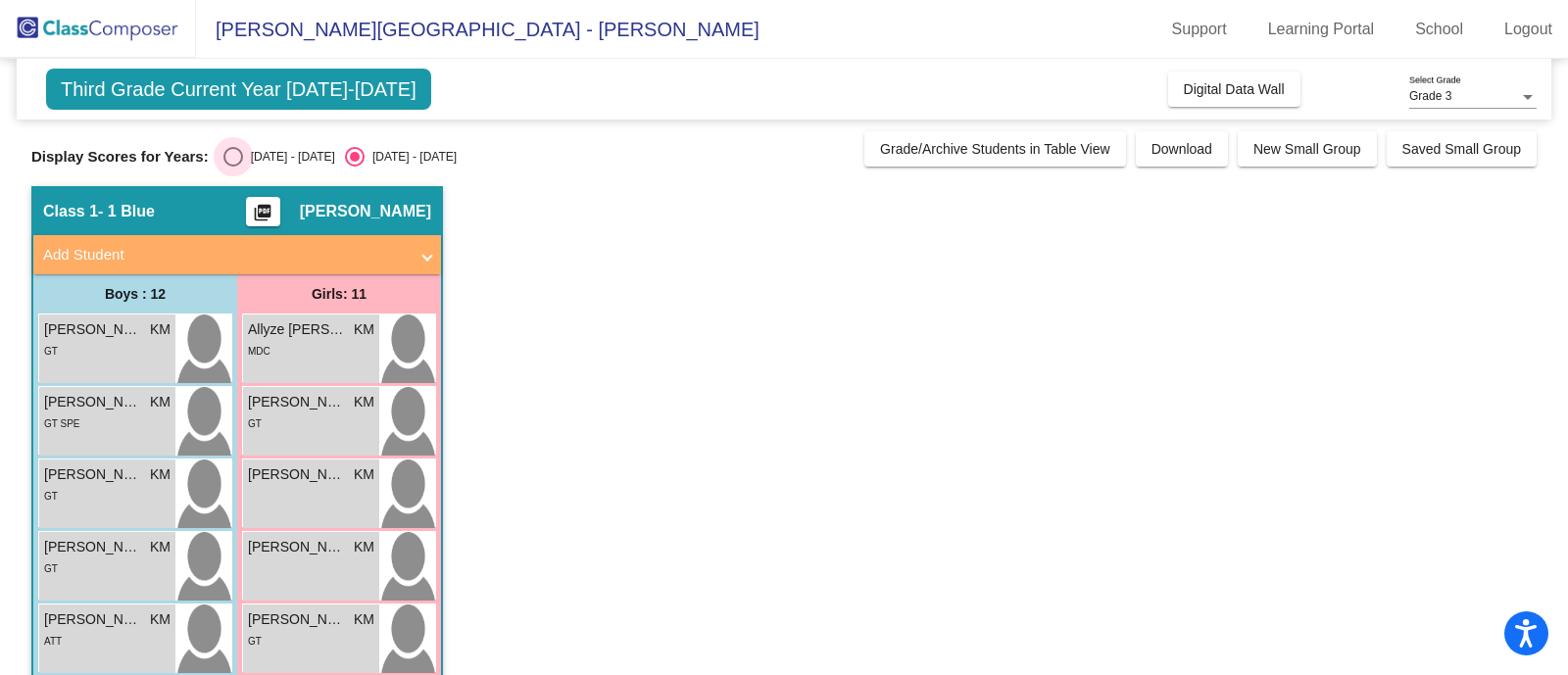 click at bounding box center (233, 157) 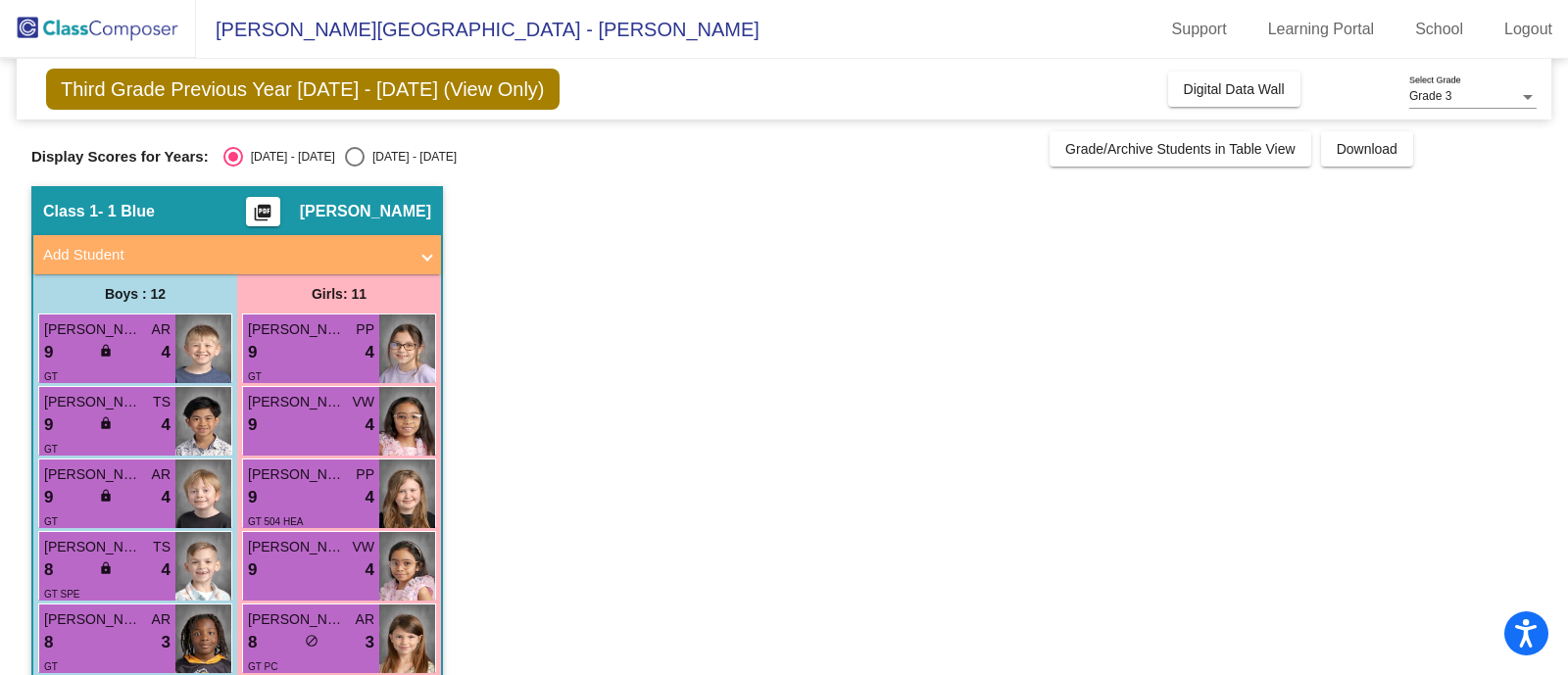 click on "picture_as_pdf" 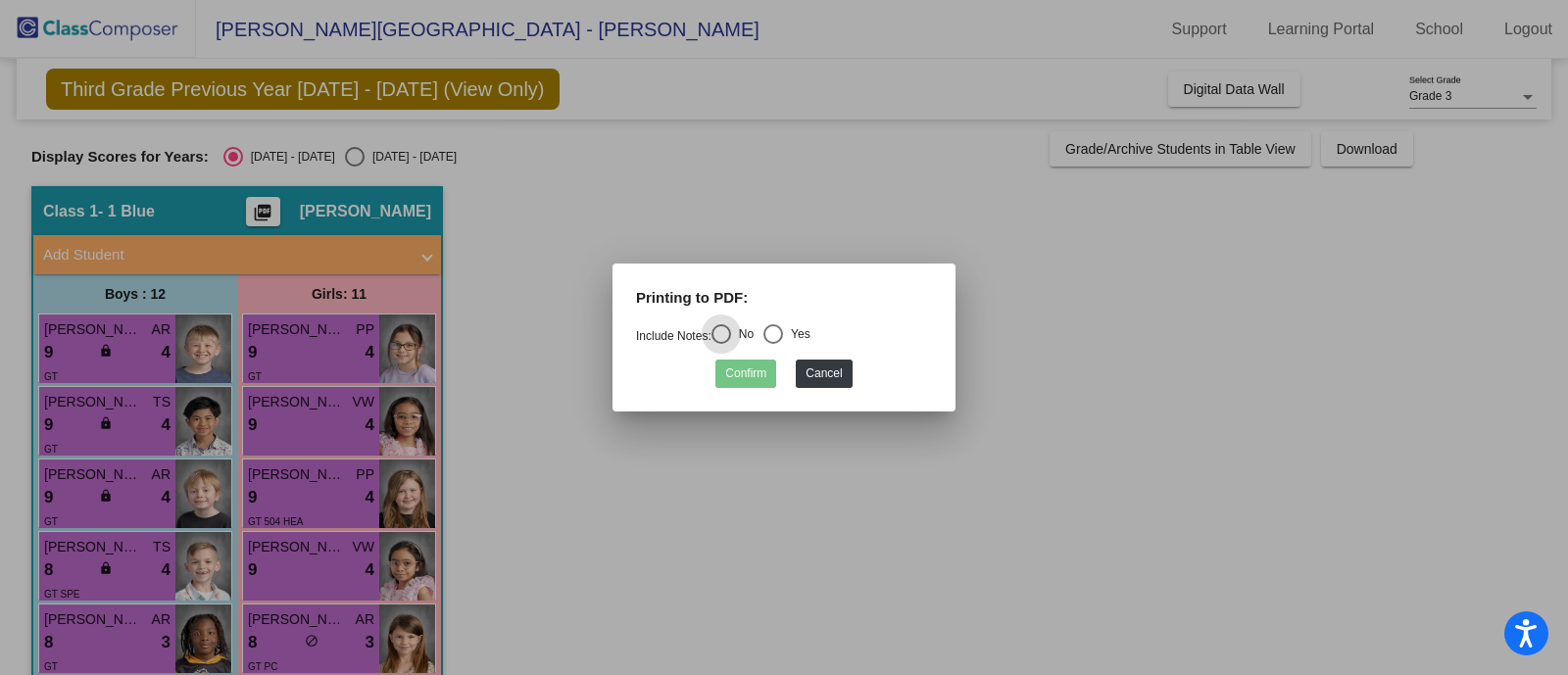 click at bounding box center (773, 334) 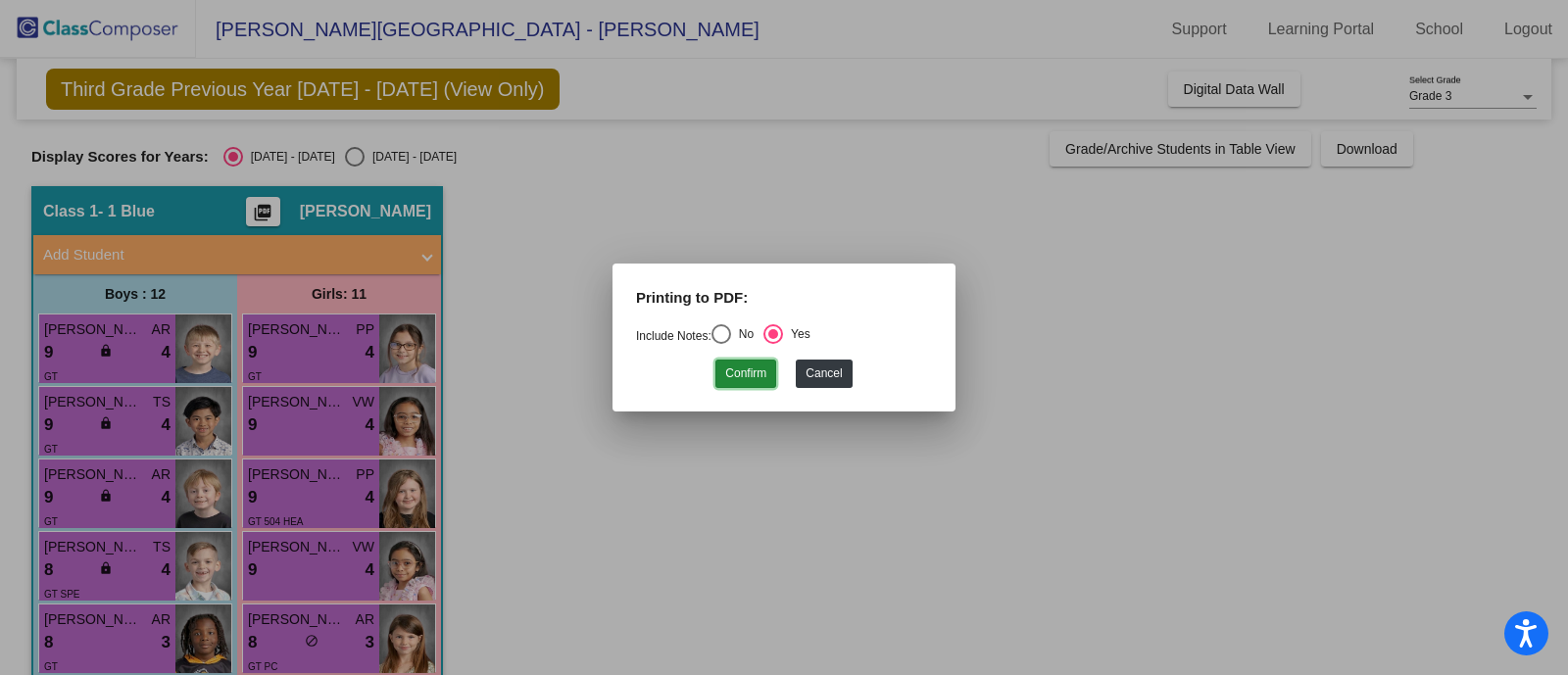 click on "Confirm" at bounding box center [746, 373] 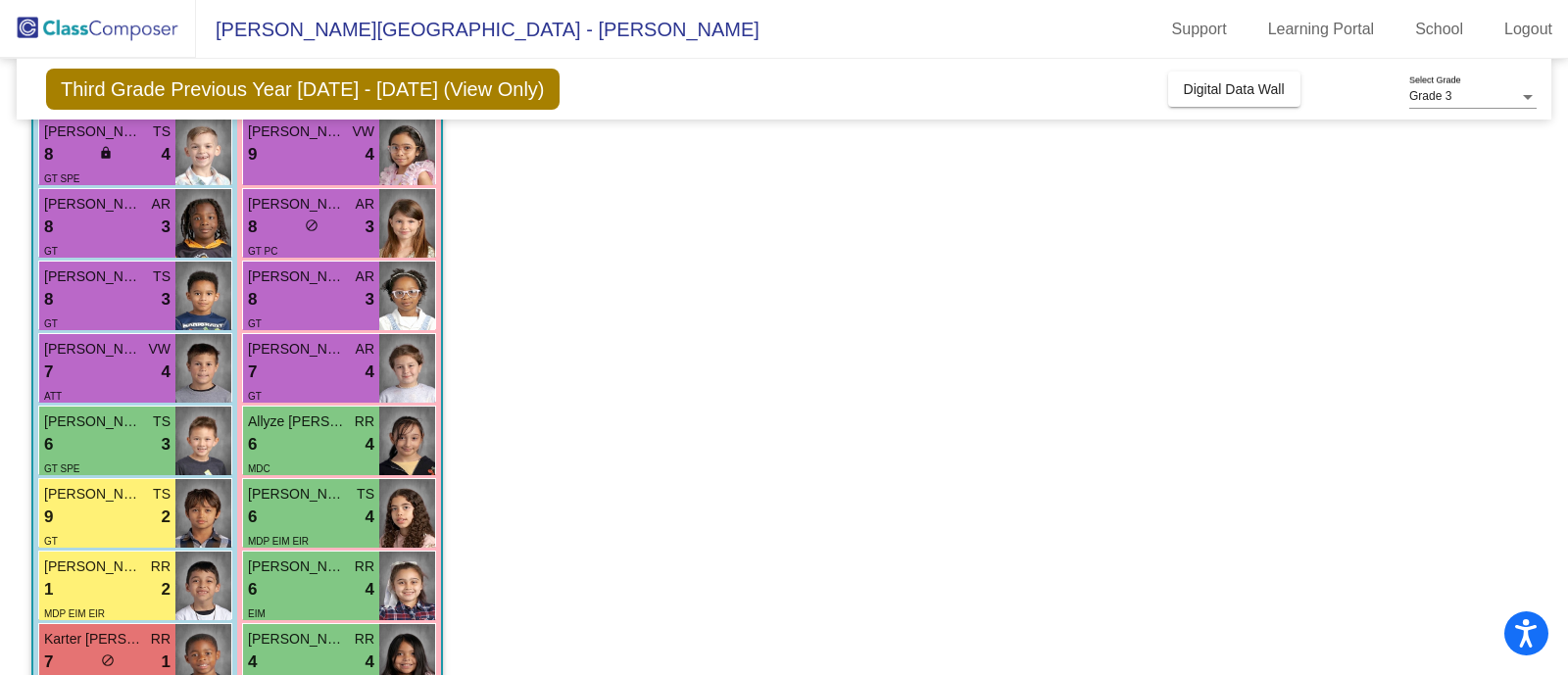 scroll, scrollTop: 0, scrollLeft: 0, axis: both 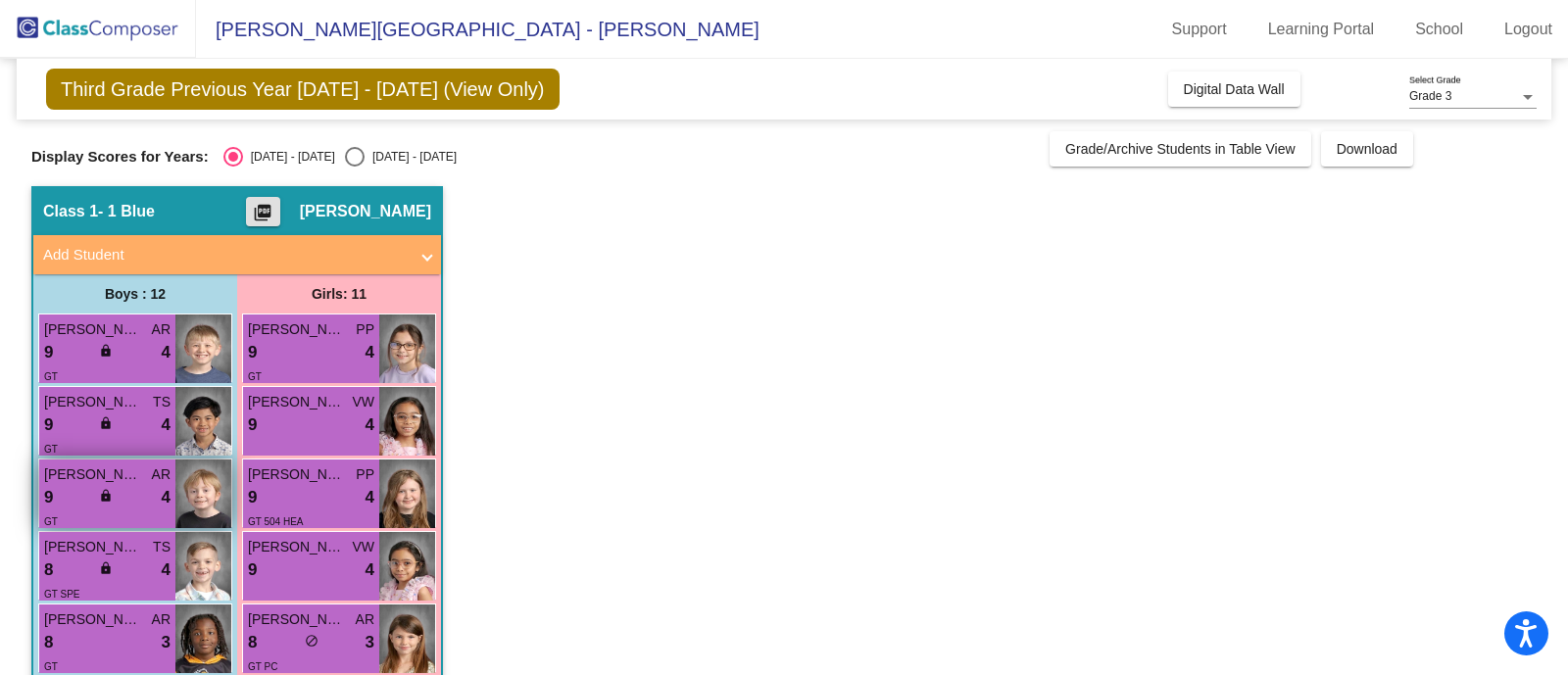 click on "lock" at bounding box center (106, 496) 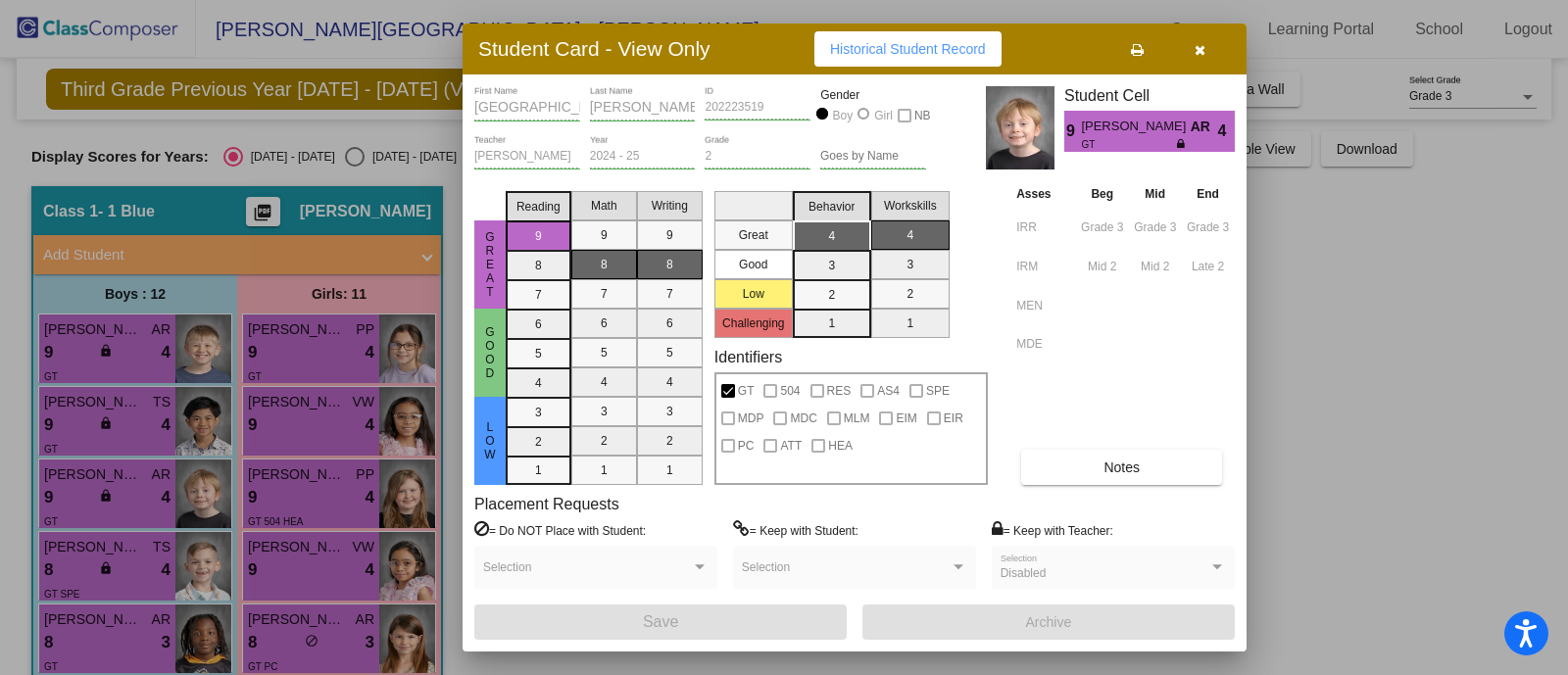 click at bounding box center [1200, 49] 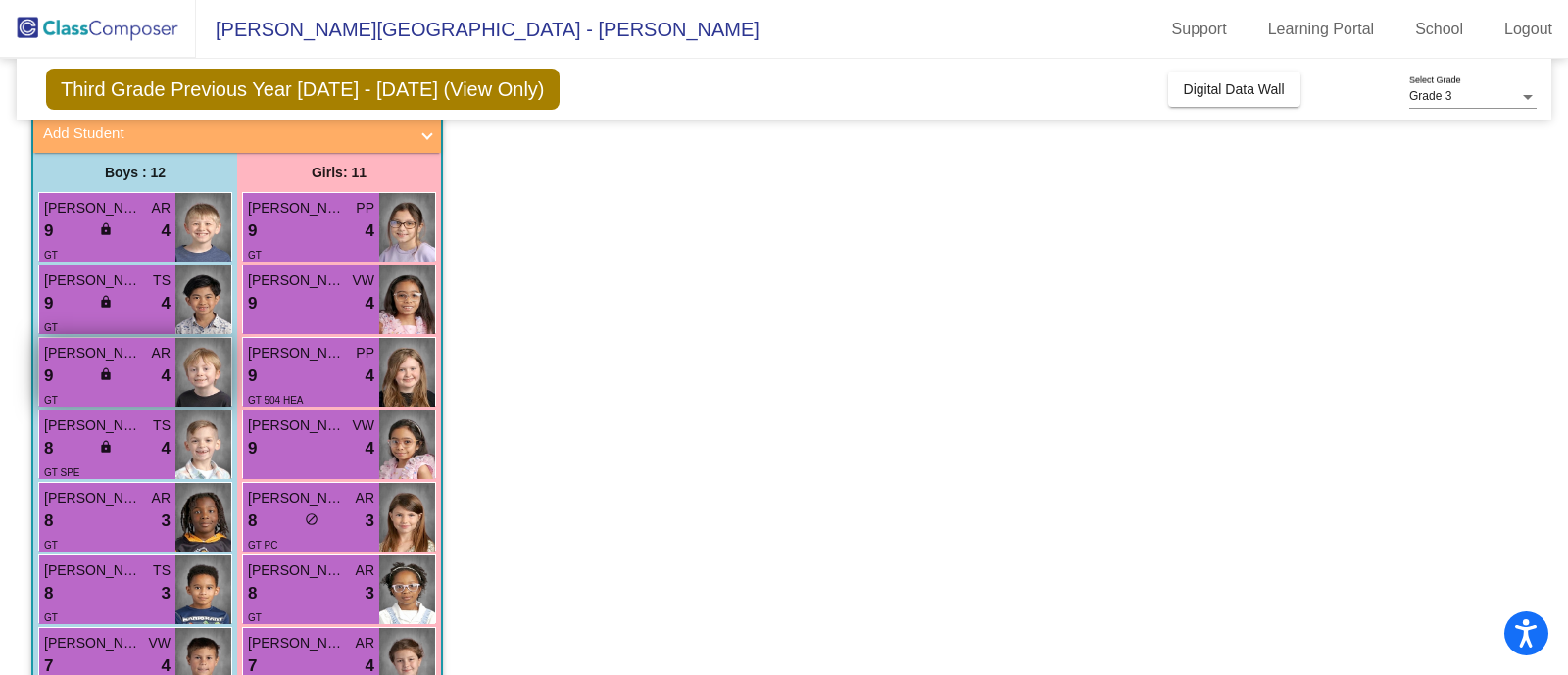scroll, scrollTop: 539, scrollLeft: 0, axis: vertical 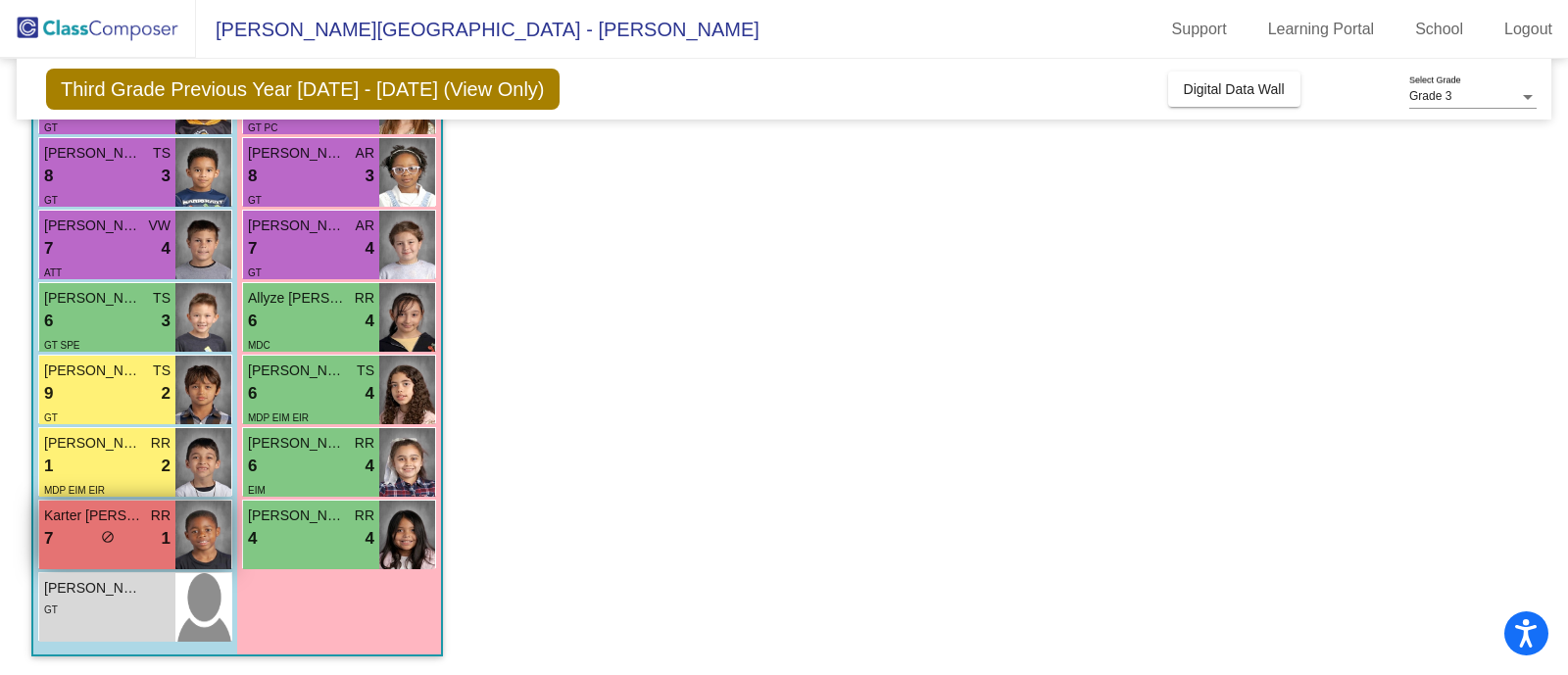 click on "7 lock do_not_disturb_alt 1" at bounding box center (107, 539) 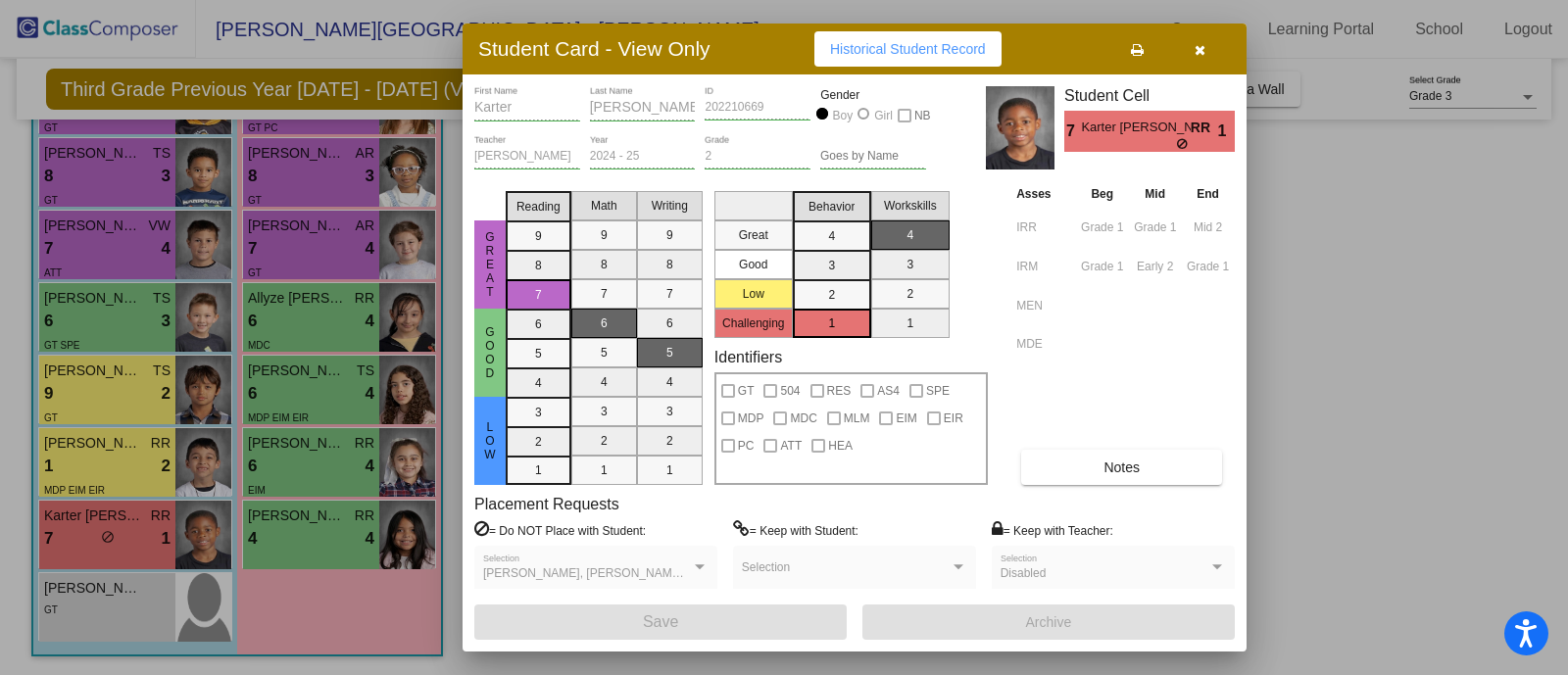 click at bounding box center [1183, 144] 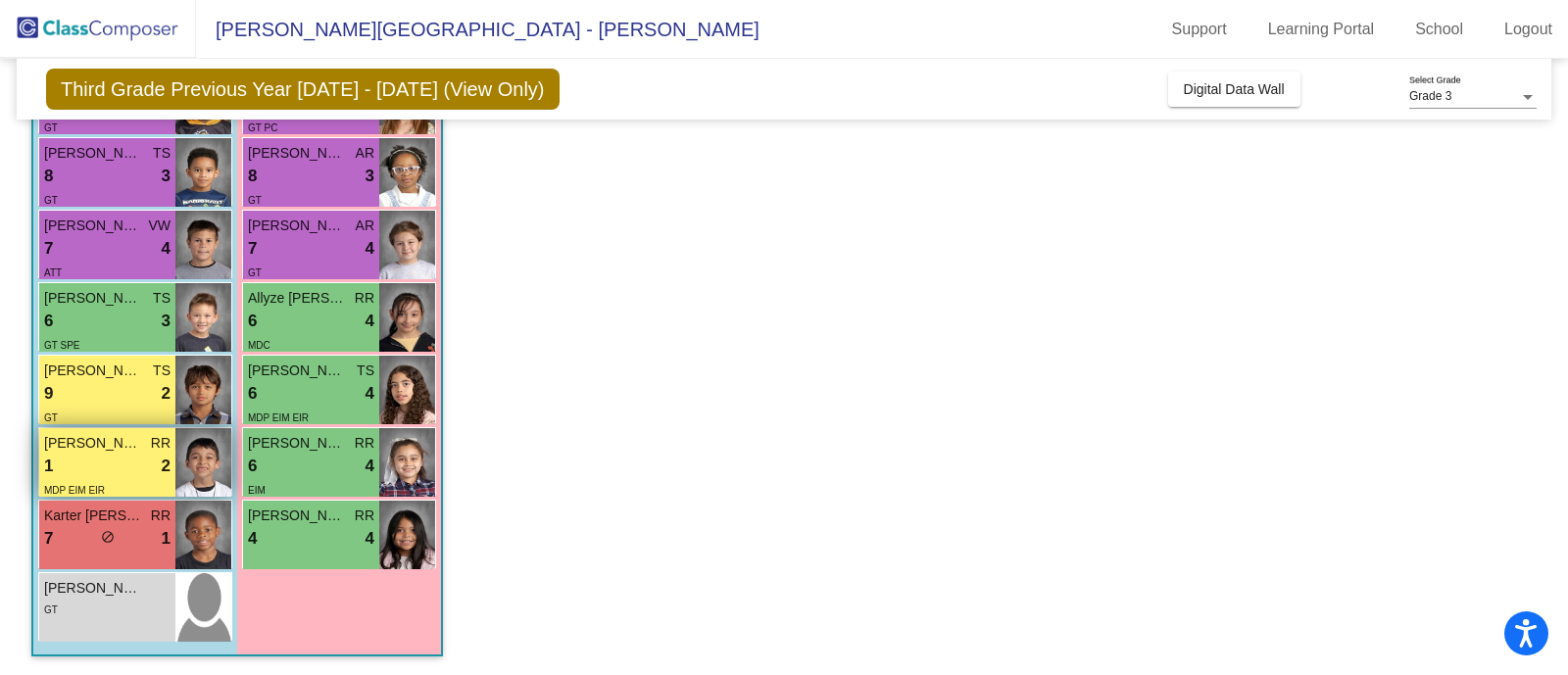 click on "1 lock do_not_disturb_alt 2" at bounding box center (107, 466) 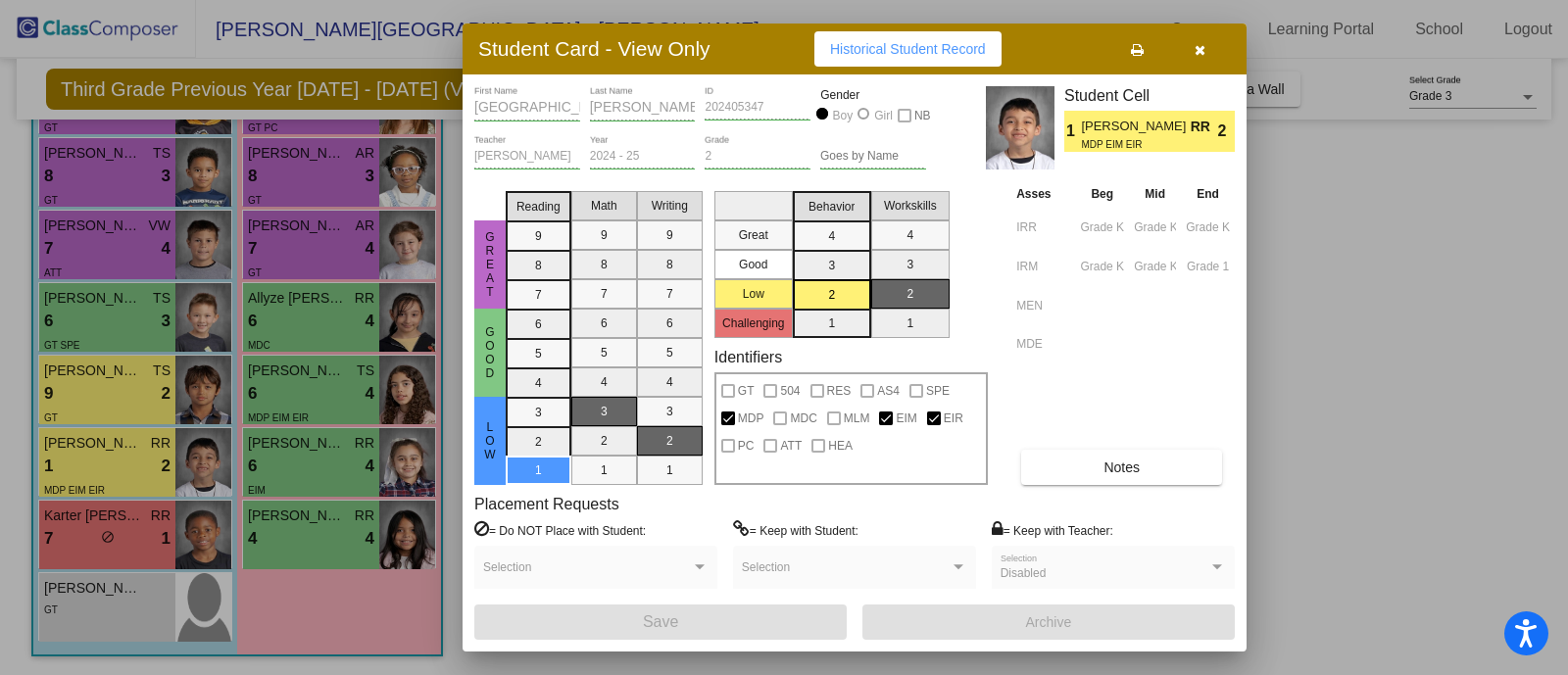 click on "Notes" at bounding box center (1121, 467) 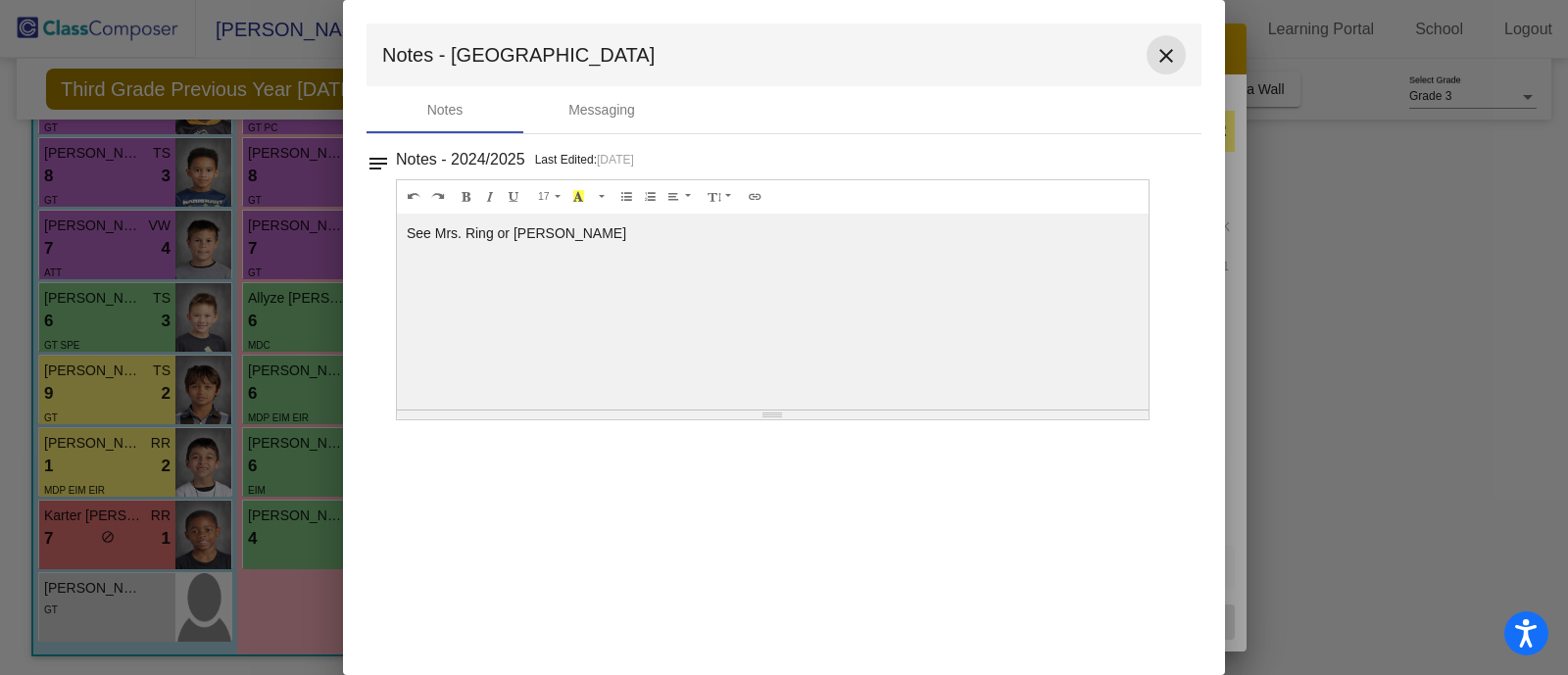click on "close" at bounding box center [1166, 56] 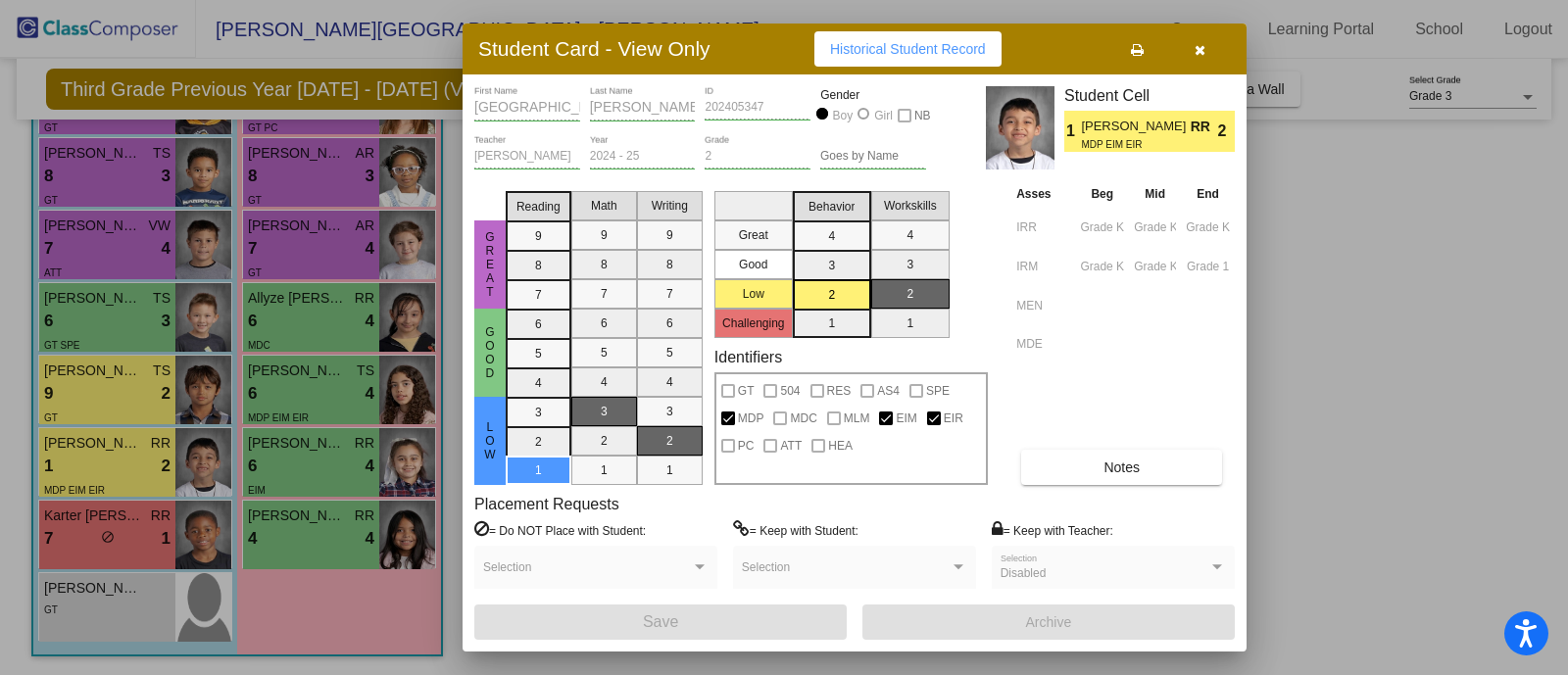 click at bounding box center [1200, 50] 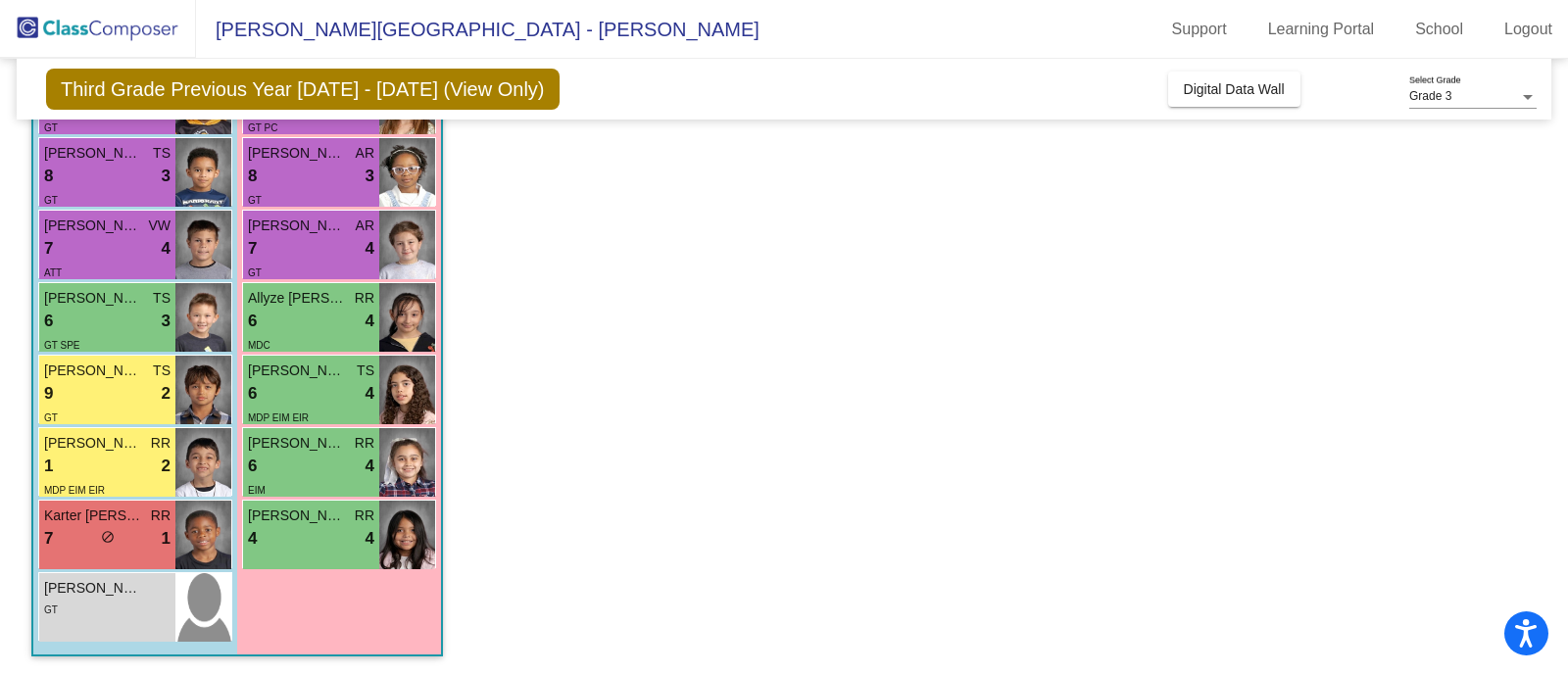 scroll, scrollTop: 48, scrollLeft: 0, axis: vertical 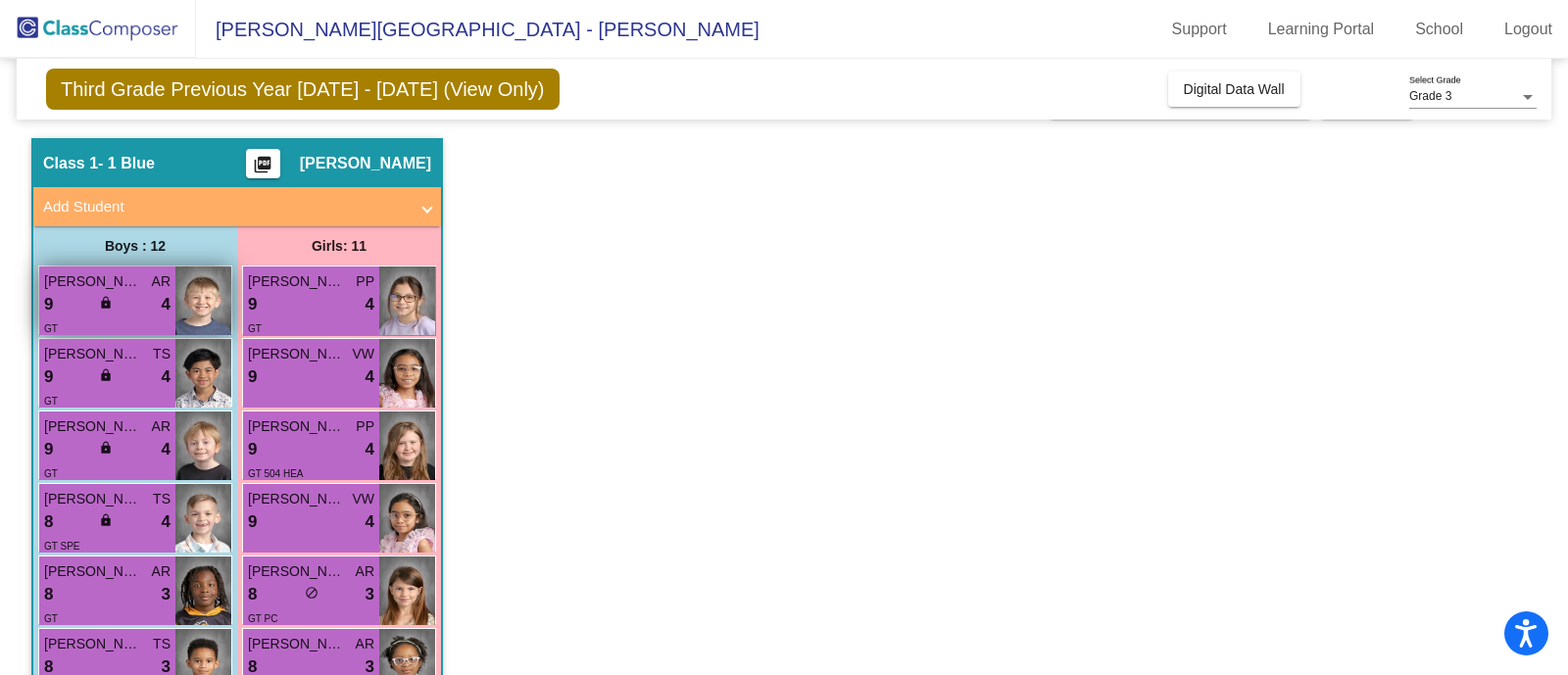 click on "lock do_not_disturb_alt" at bounding box center [108, 305] 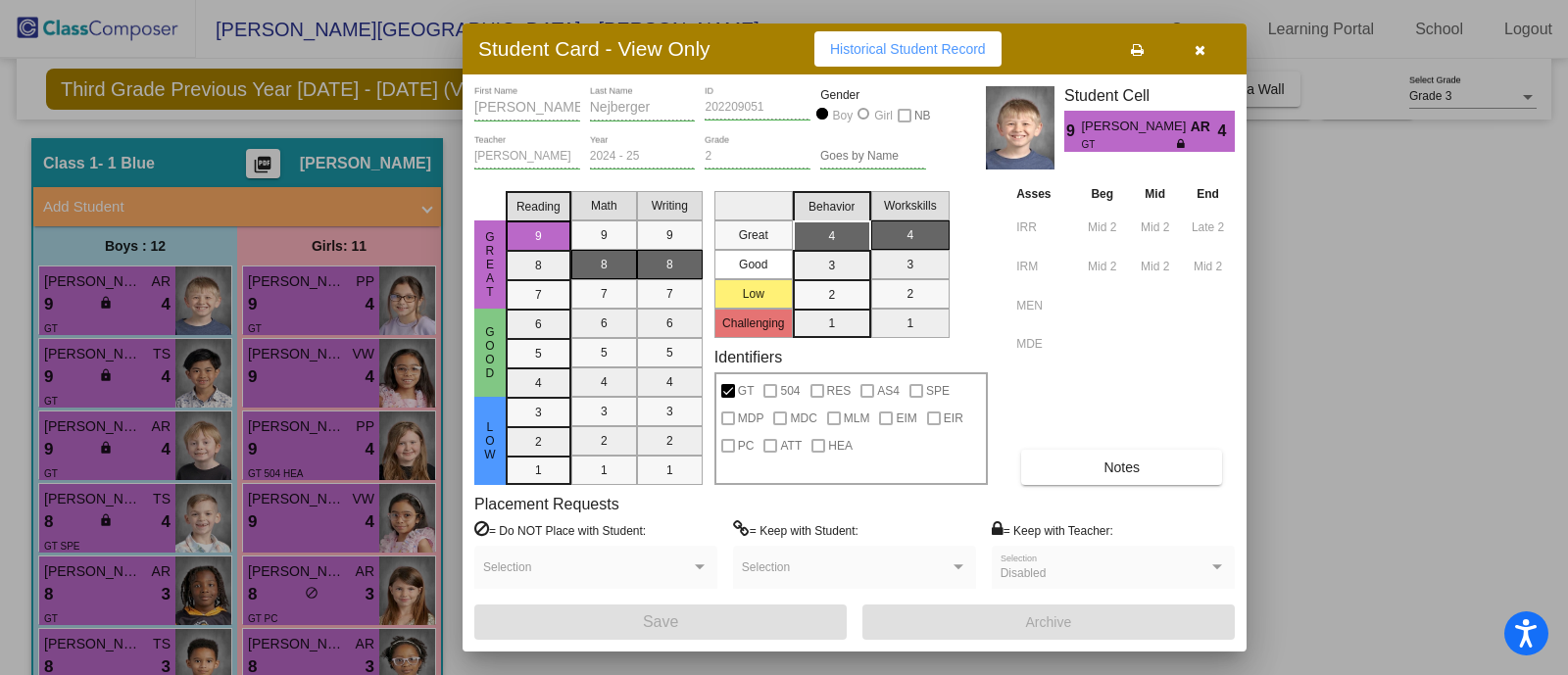 click on "Disabled" at bounding box center [1104, 574] 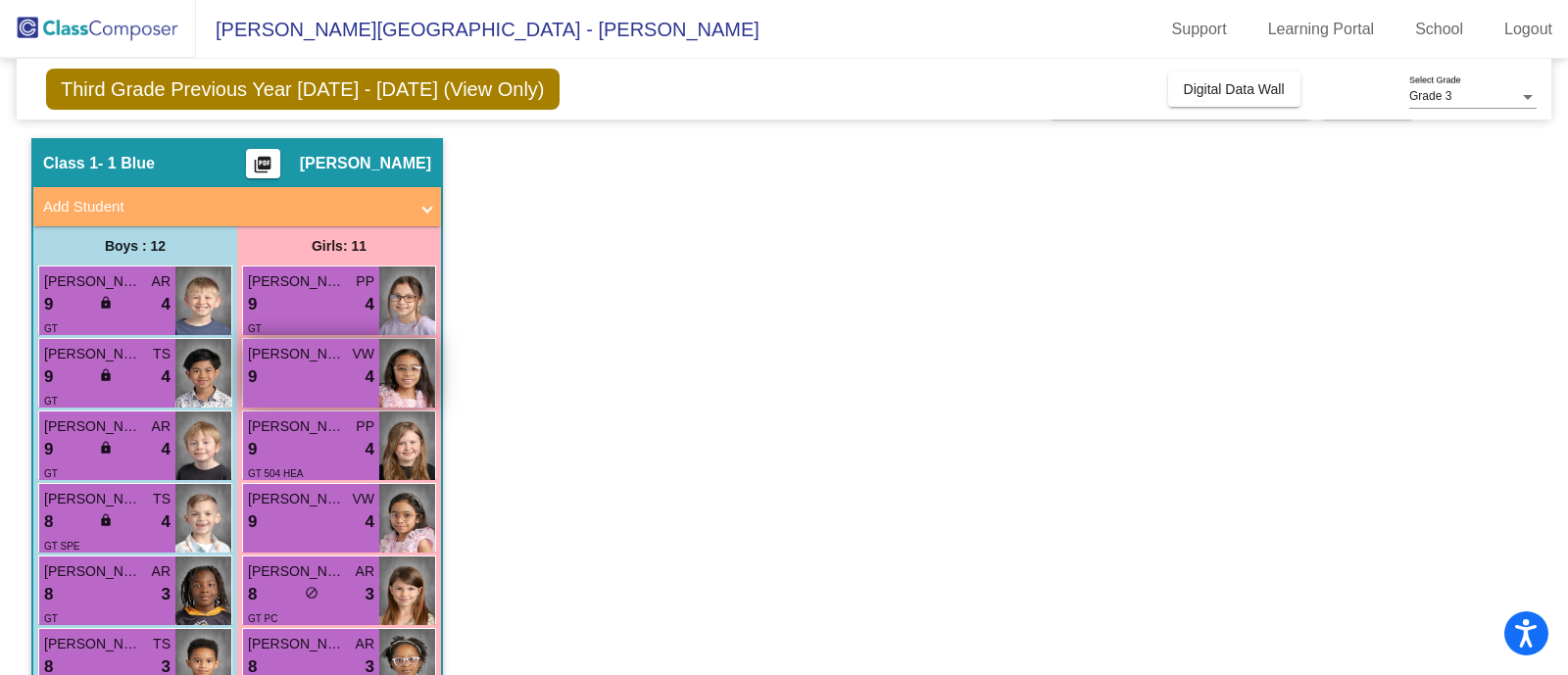 click on "9 lock do_not_disturb_alt 4" at bounding box center [311, 377] 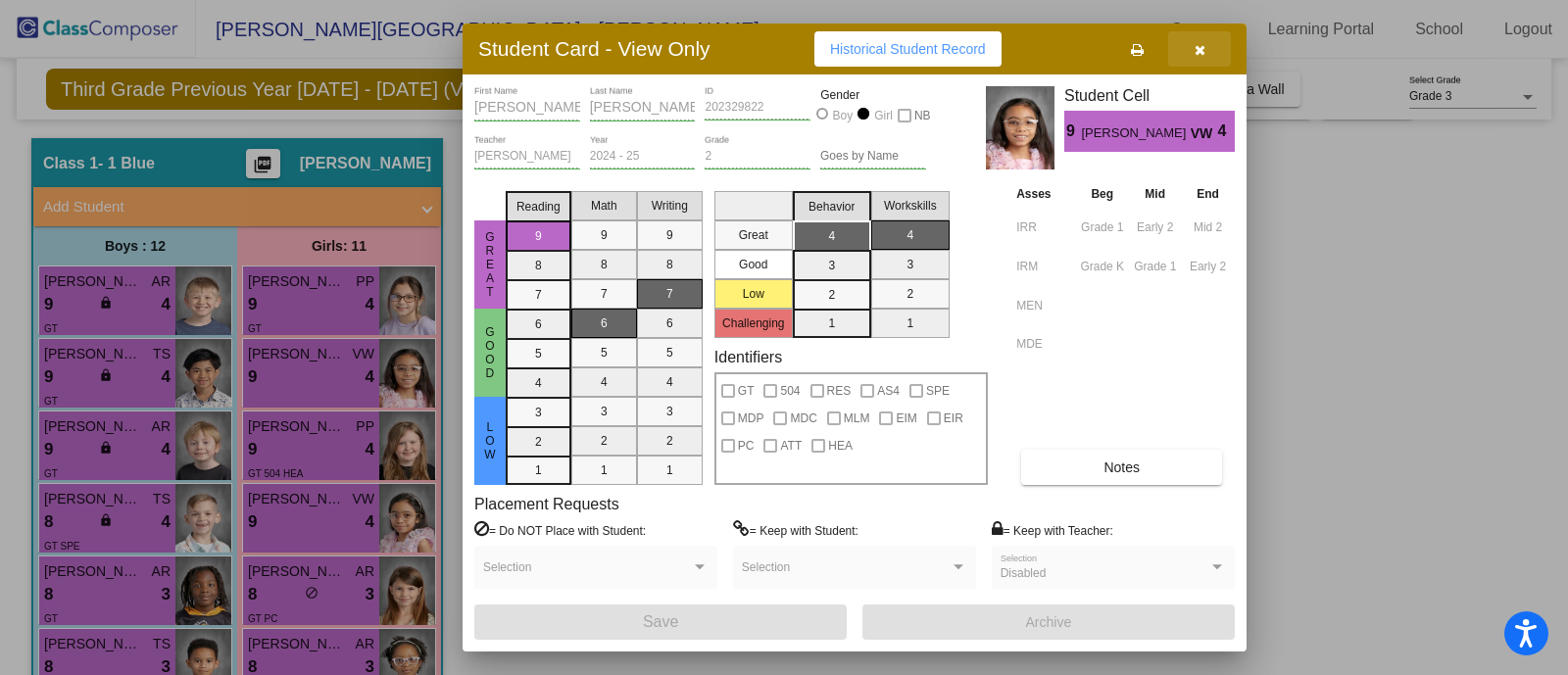 click at bounding box center (1200, 49) 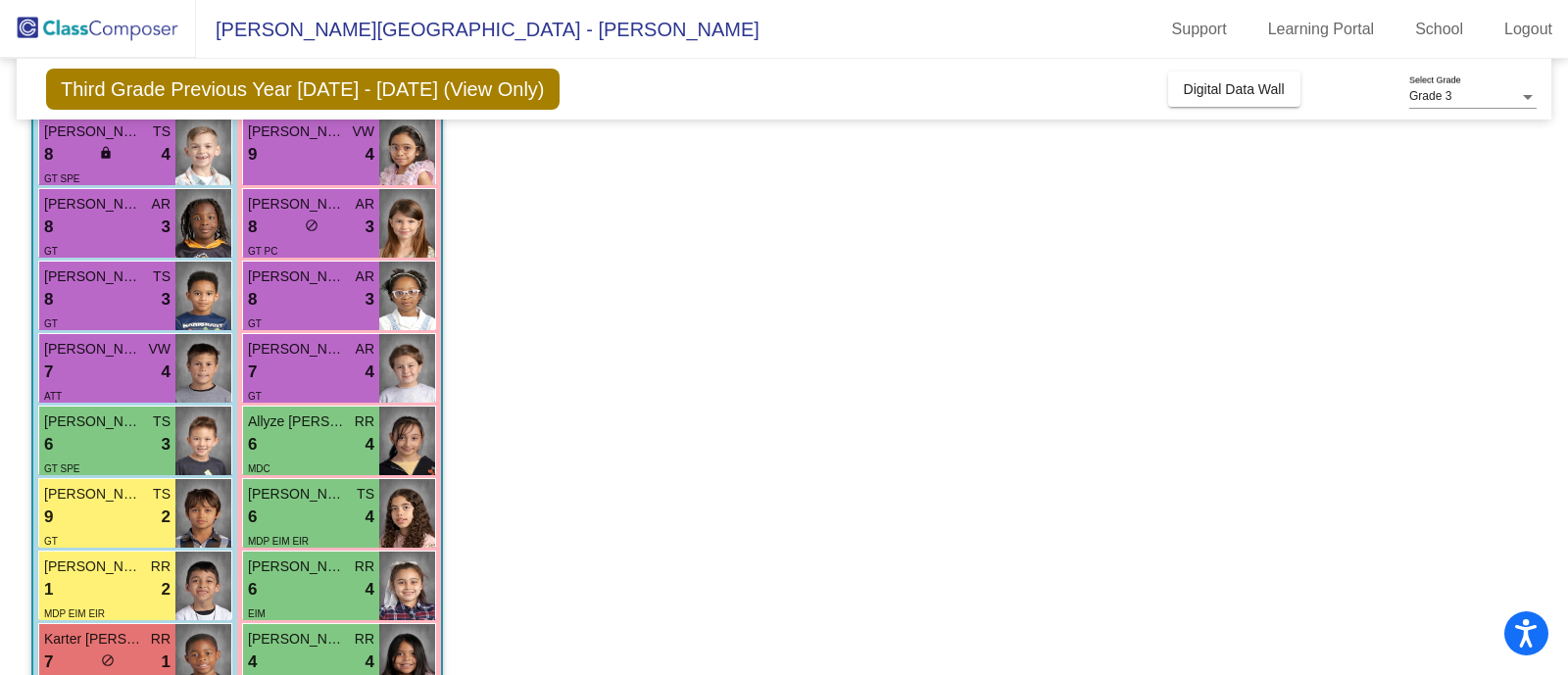 scroll, scrollTop: 539, scrollLeft: 0, axis: vertical 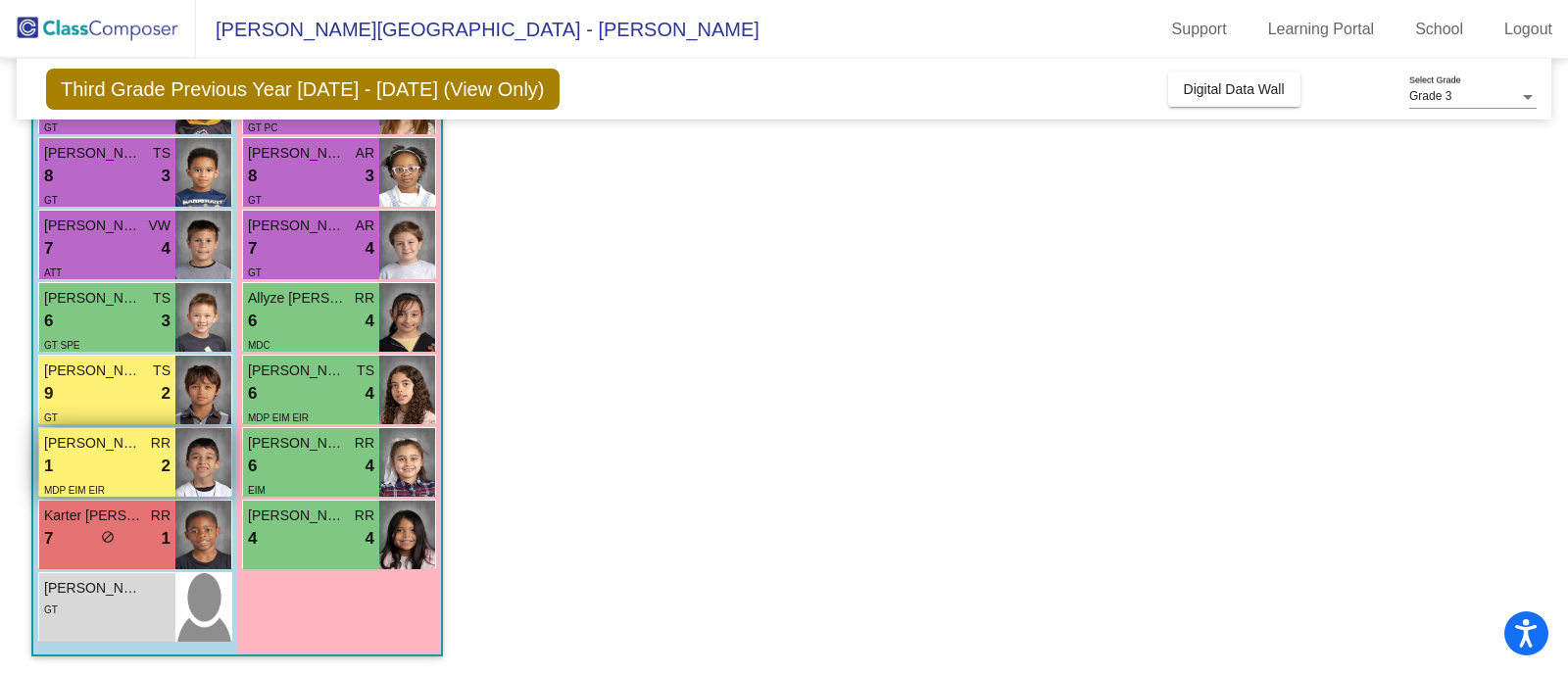 click on "Milan Hidalgo Albuja" at bounding box center (93, 443) 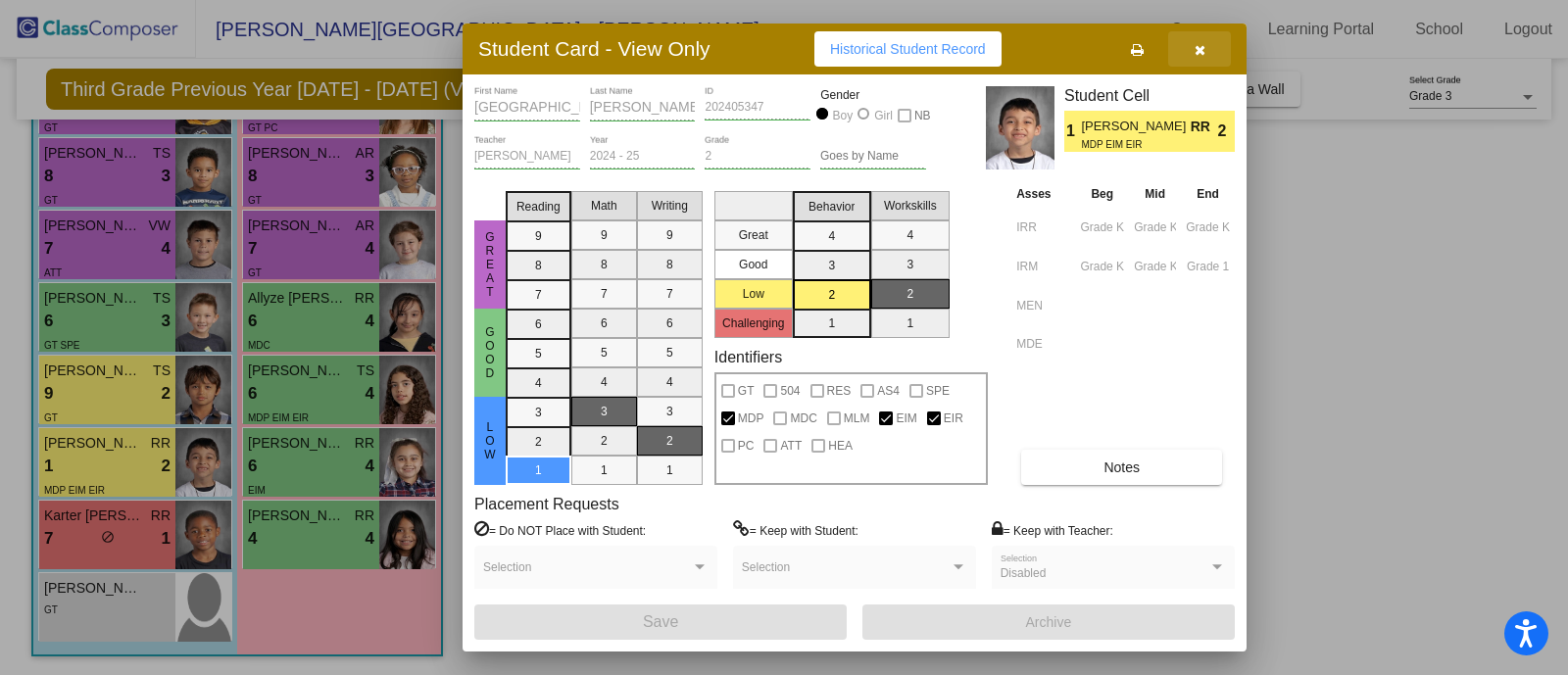 click at bounding box center (1200, 49) 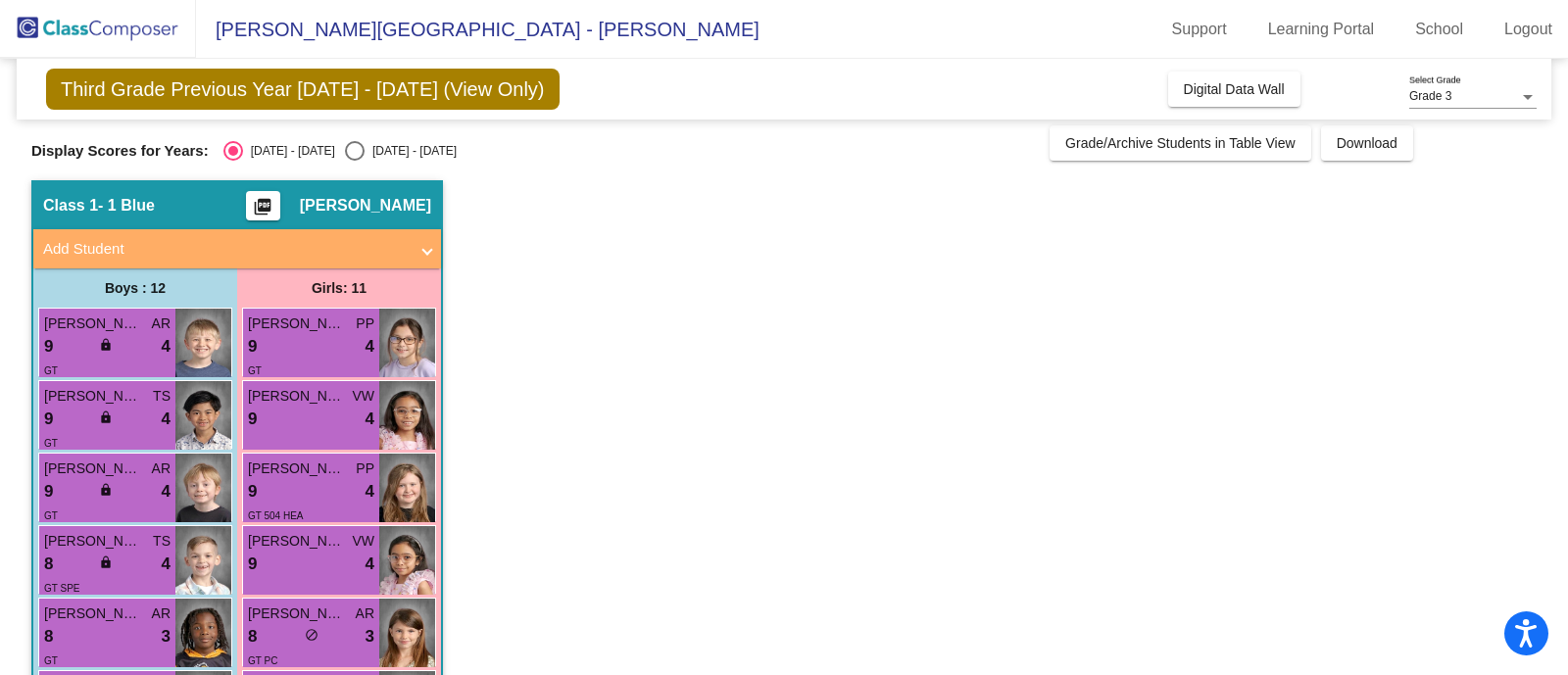 scroll, scrollTop: 4, scrollLeft: 0, axis: vertical 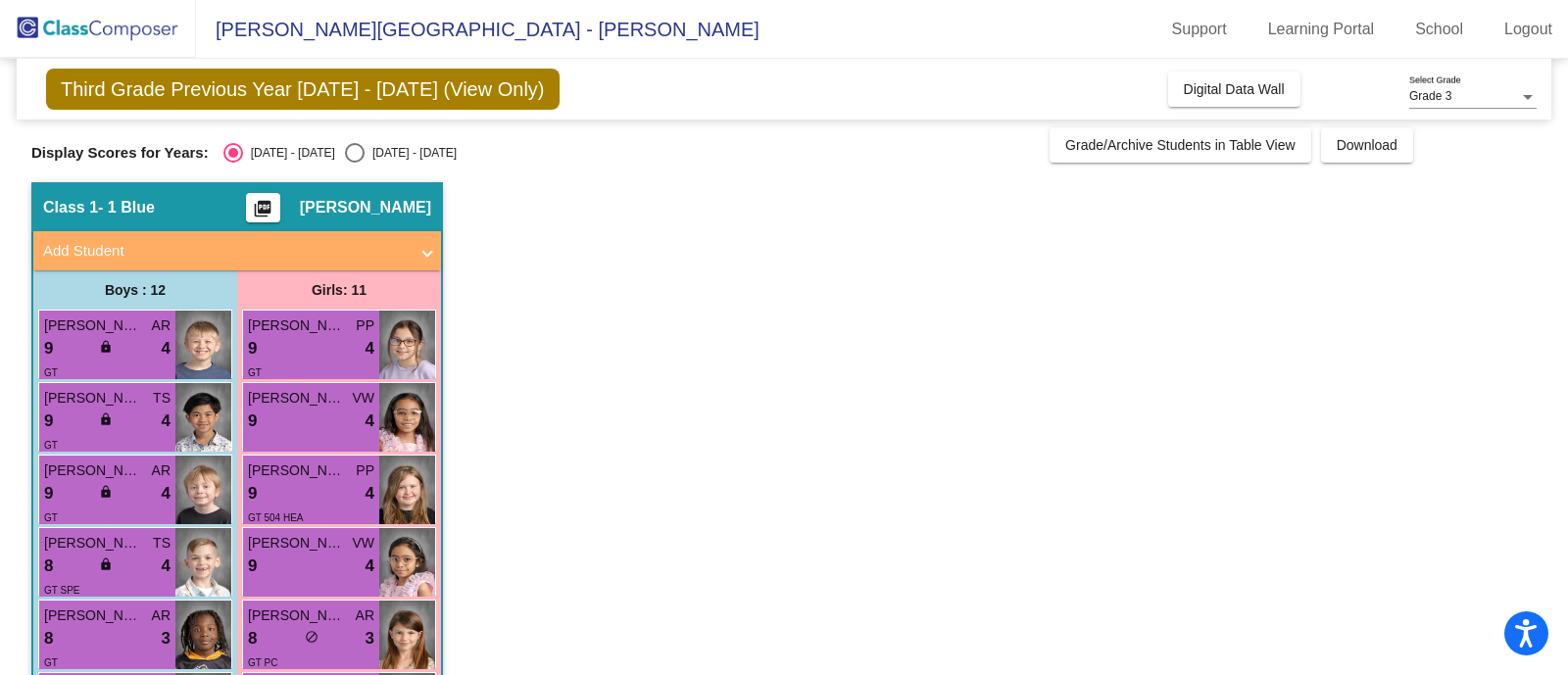 click on "picture_as_pdf" 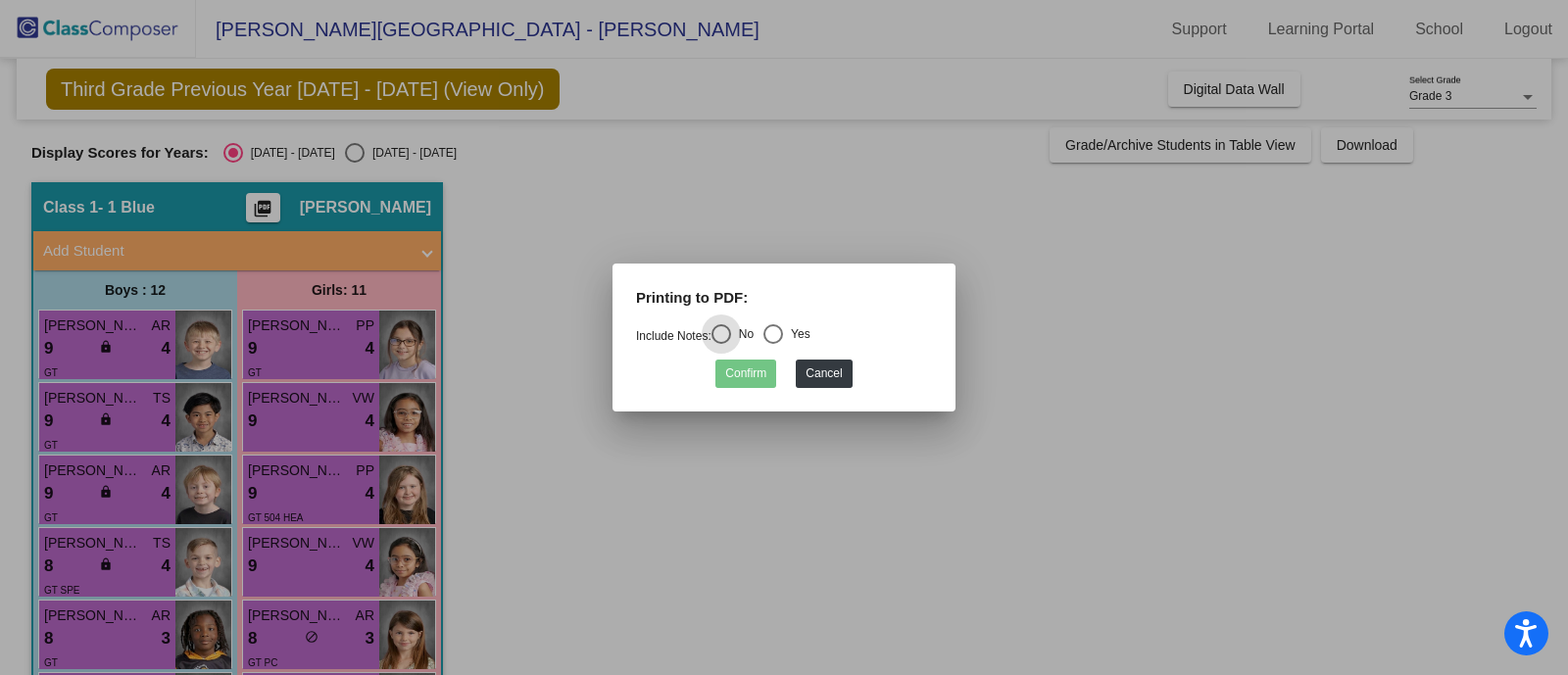 click at bounding box center [773, 334] 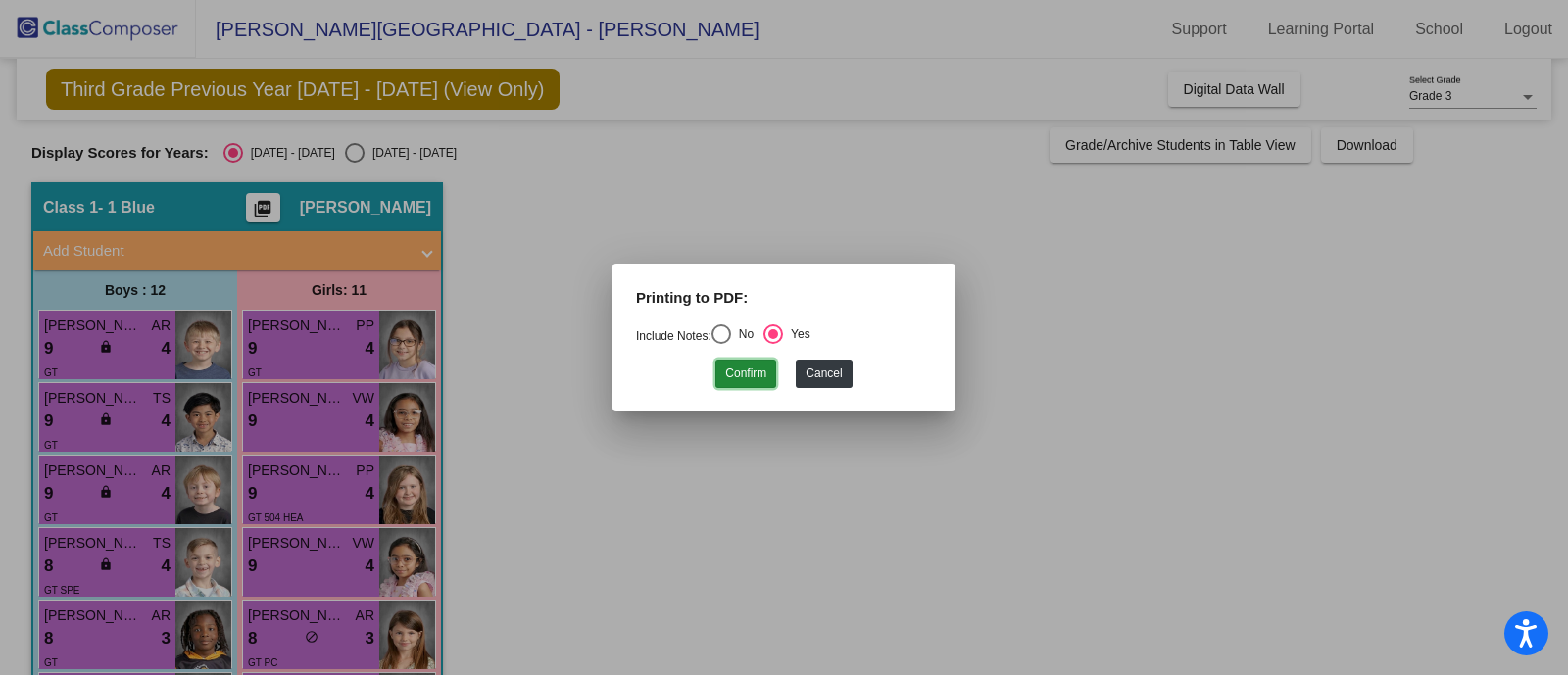 click on "Confirm" at bounding box center (746, 373) 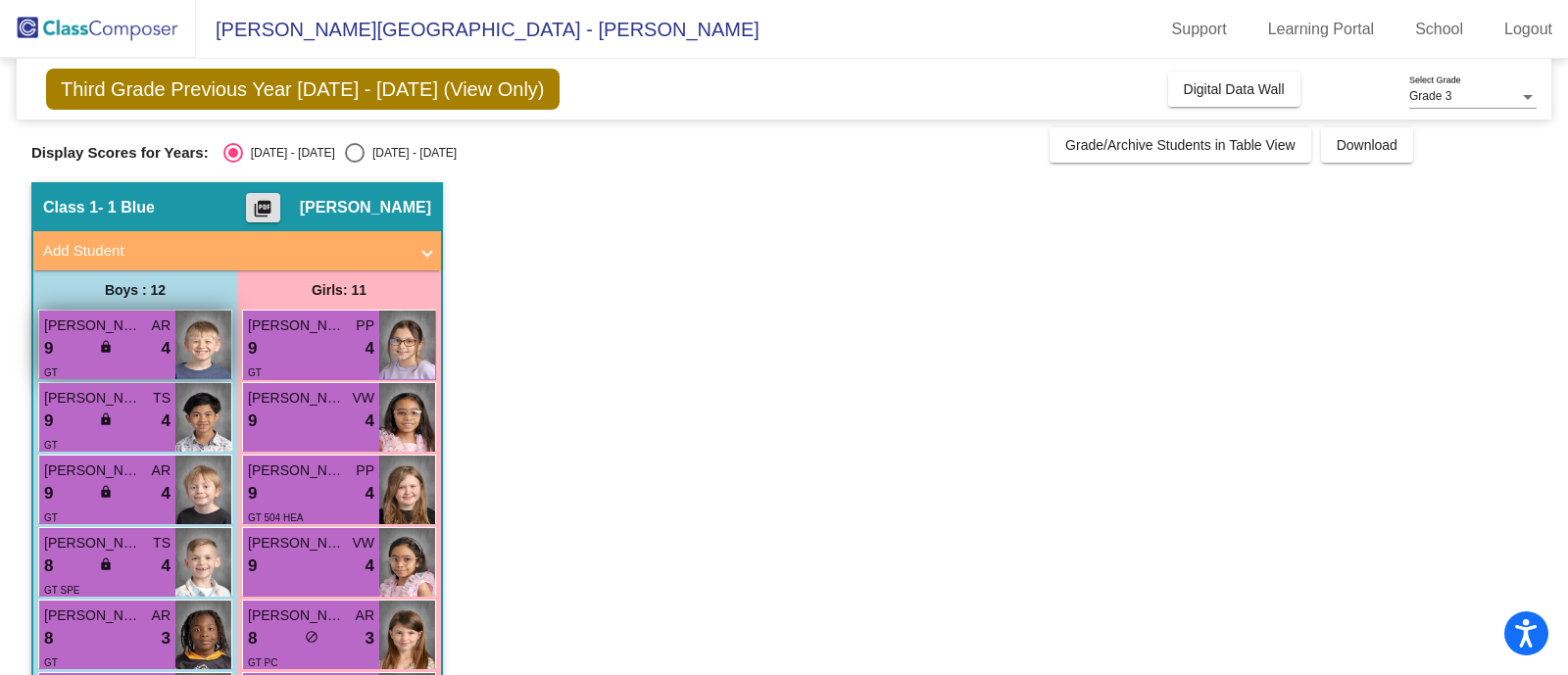 click on "9" at bounding box center [48, 349] 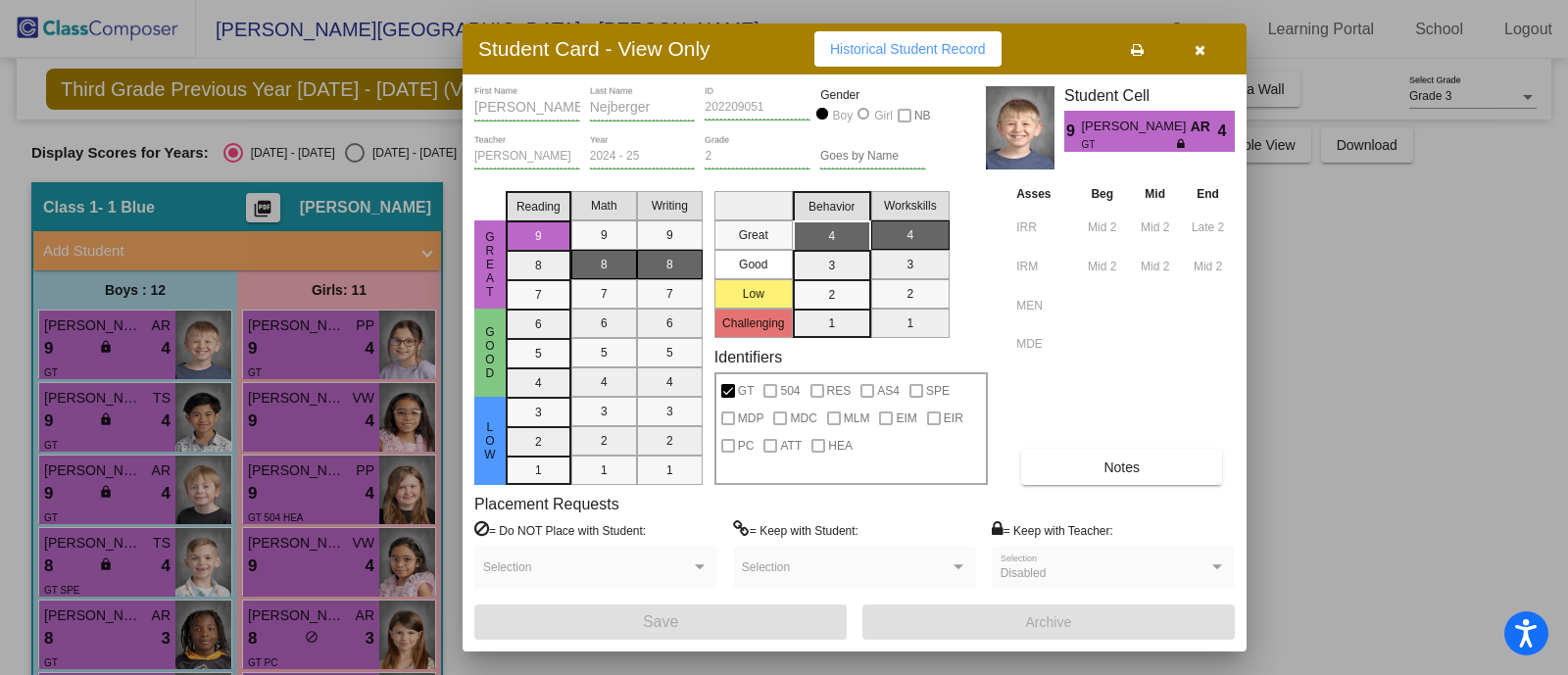 click at bounding box center [1200, 49] 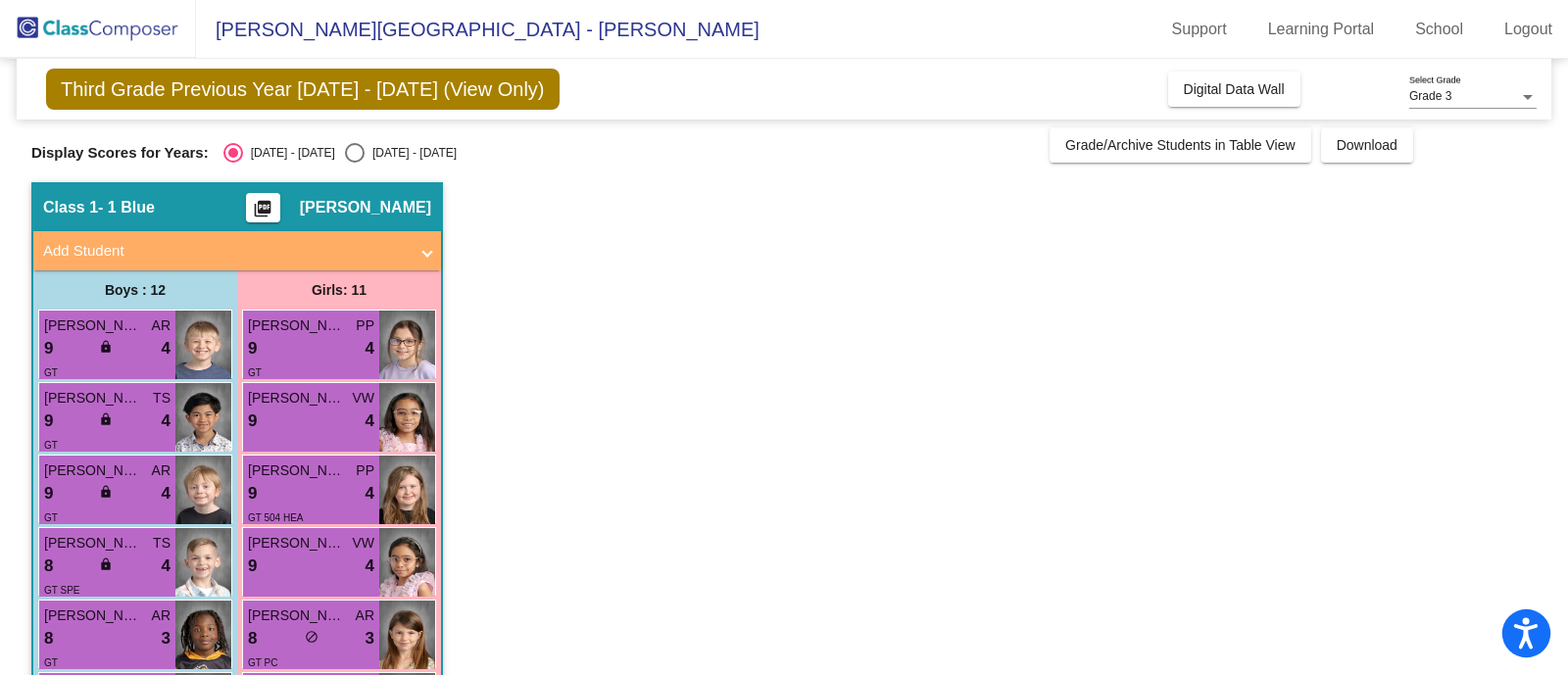 click at bounding box center [1527, 634] 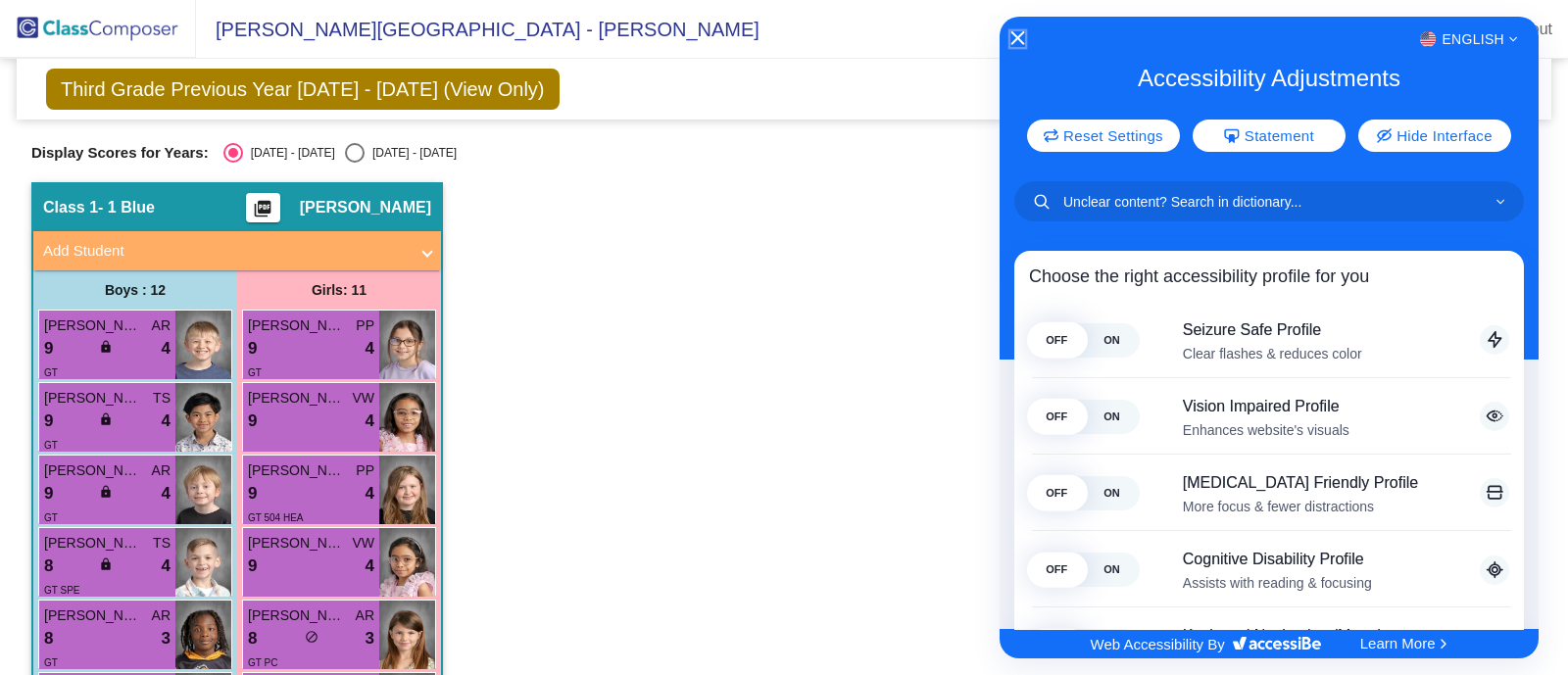 click 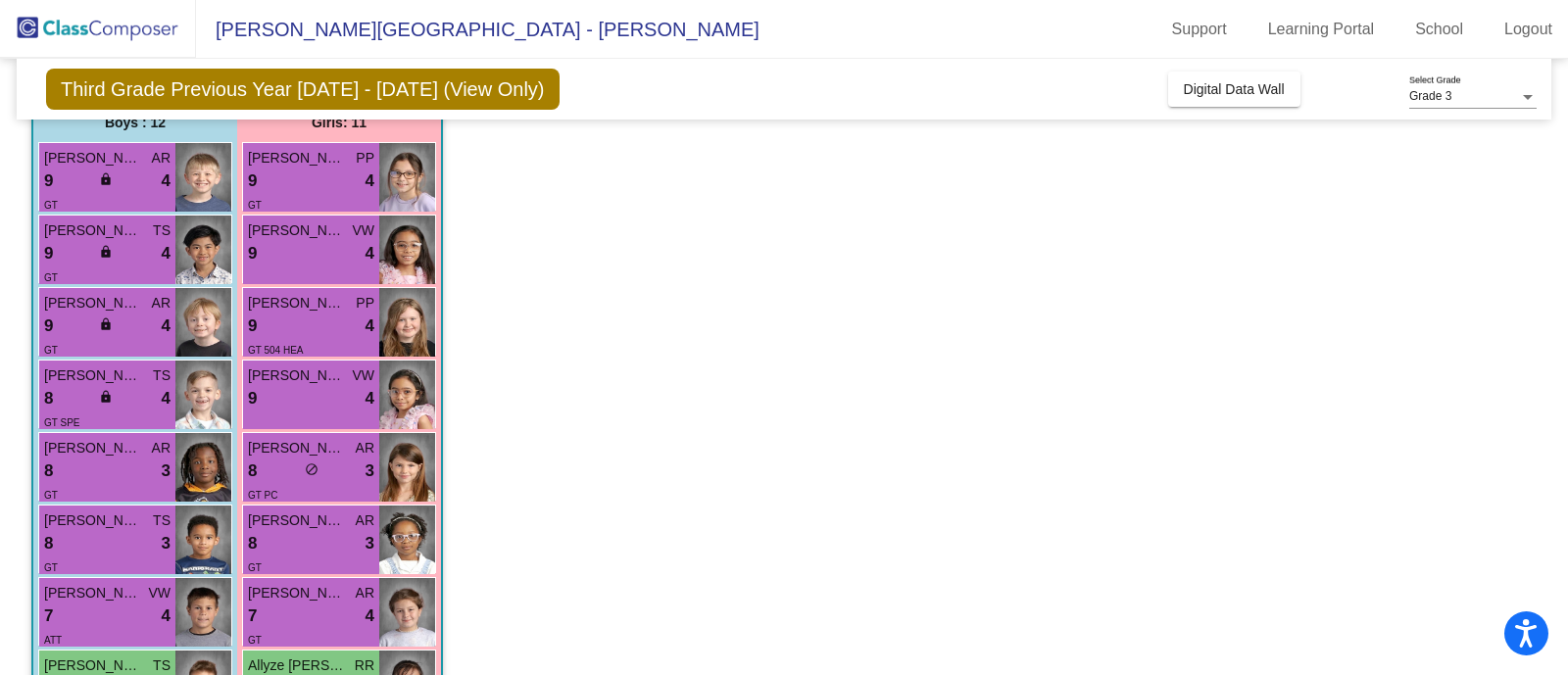 scroll, scrollTop: 0, scrollLeft: 0, axis: both 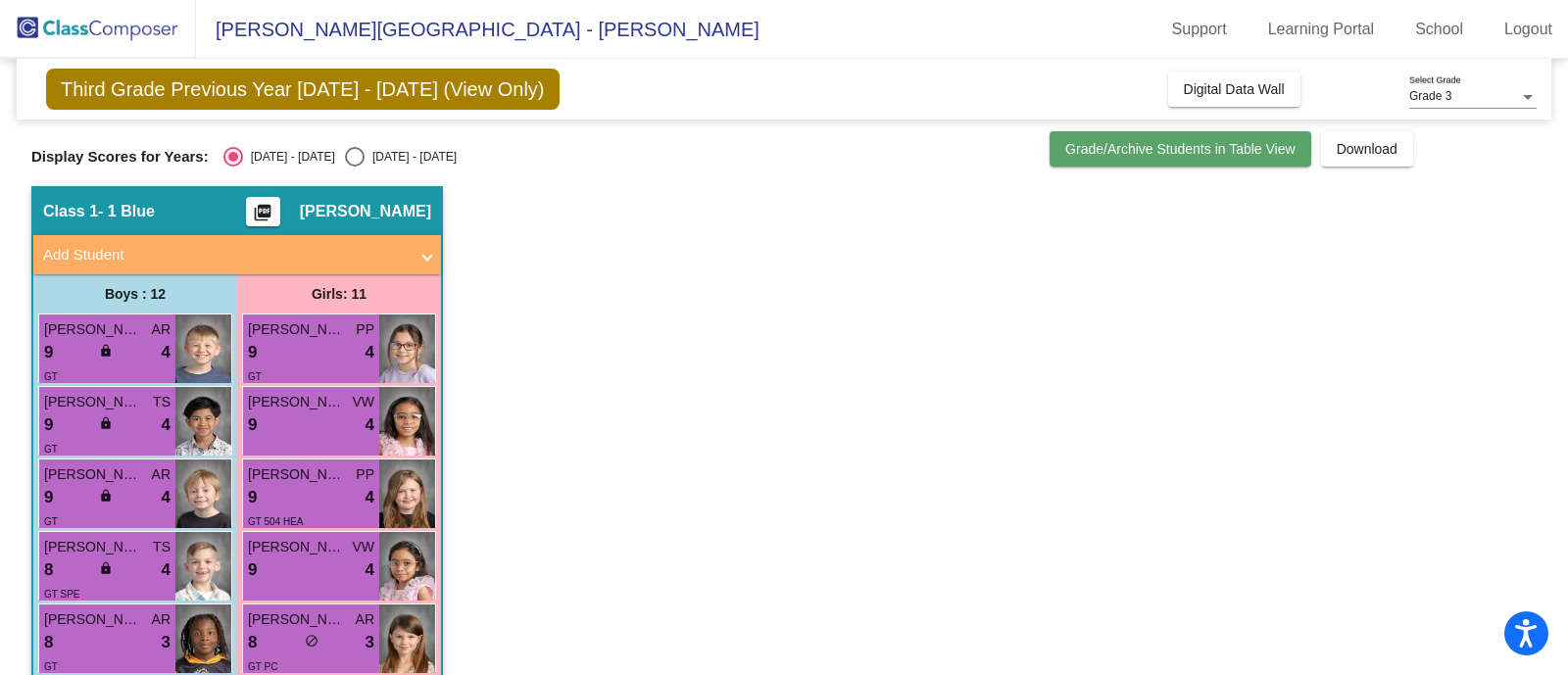 click on "Grade/Archive Students in Table View" 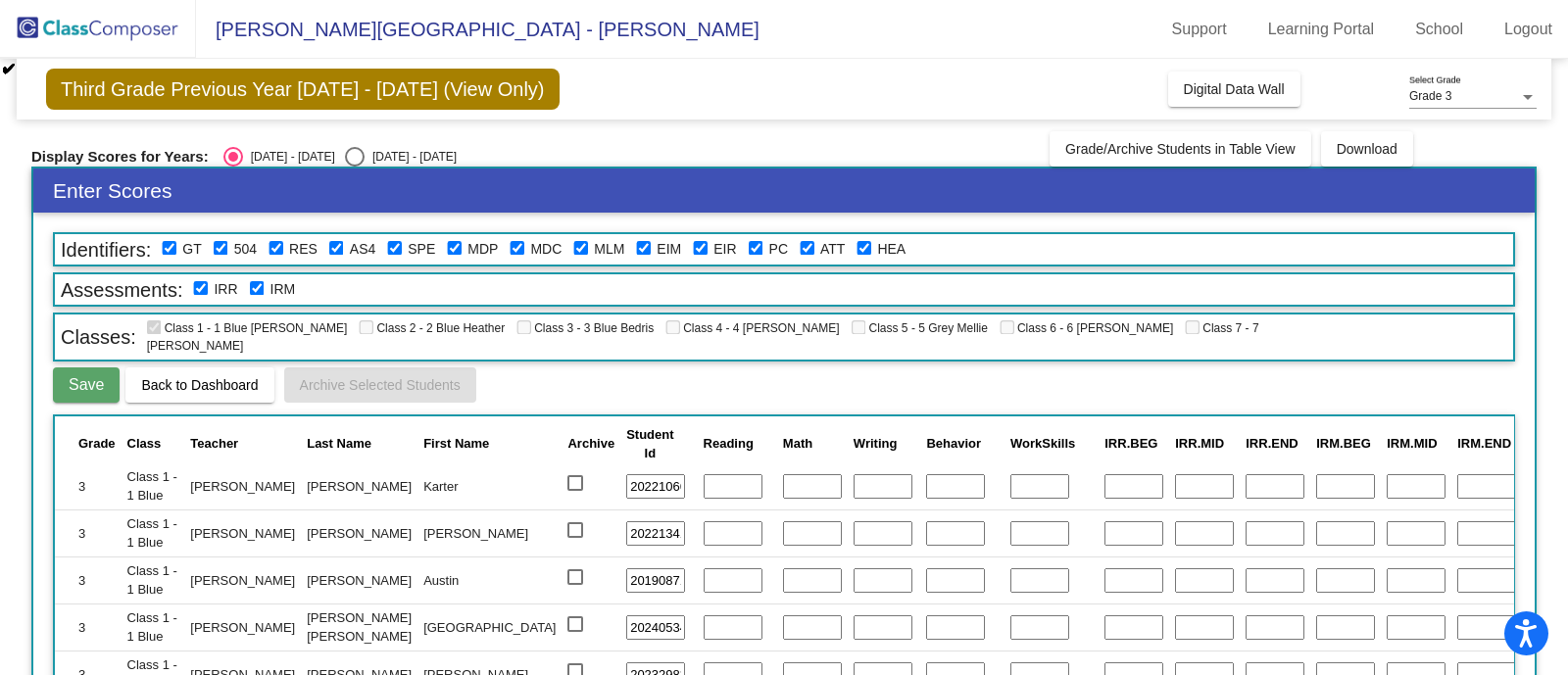 scroll, scrollTop: 0, scrollLeft: 0, axis: both 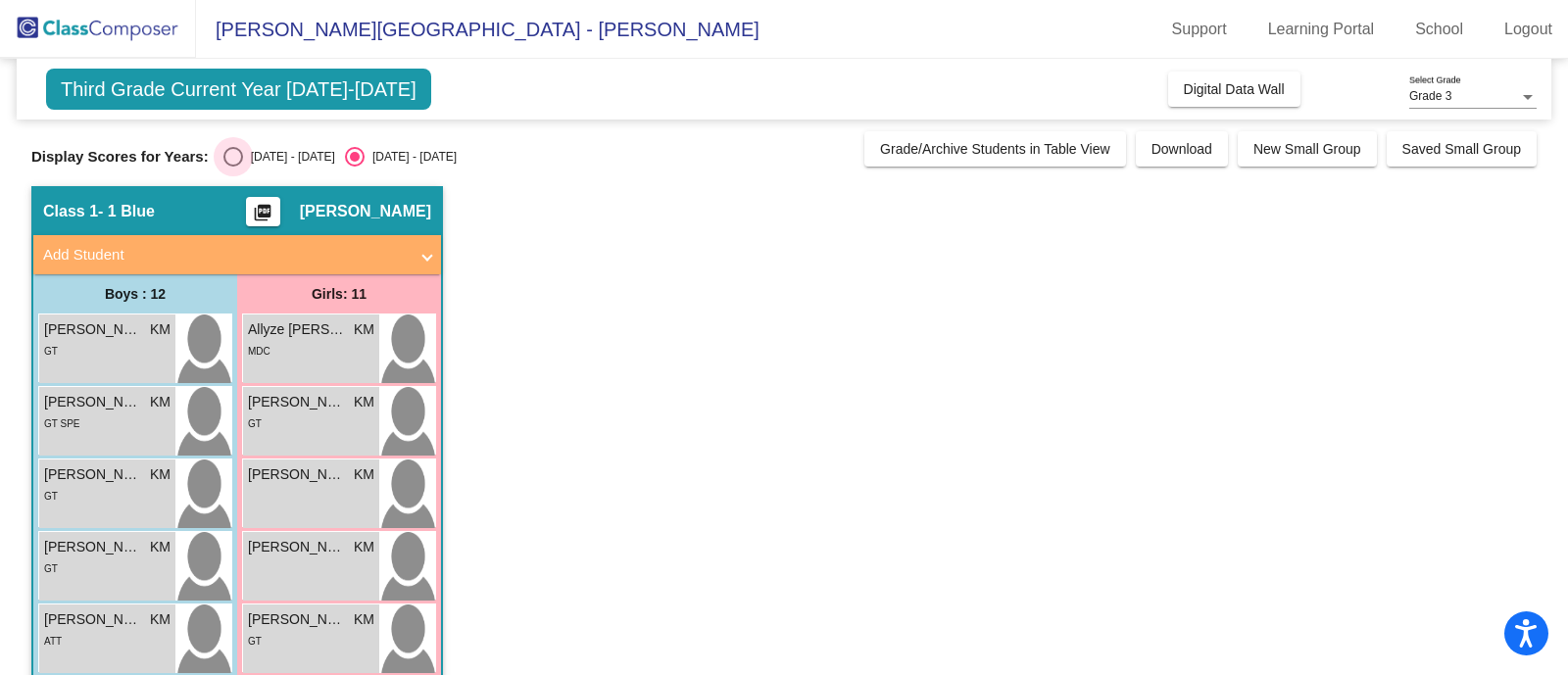 click on "2024 - 2025" at bounding box center (289, 157) 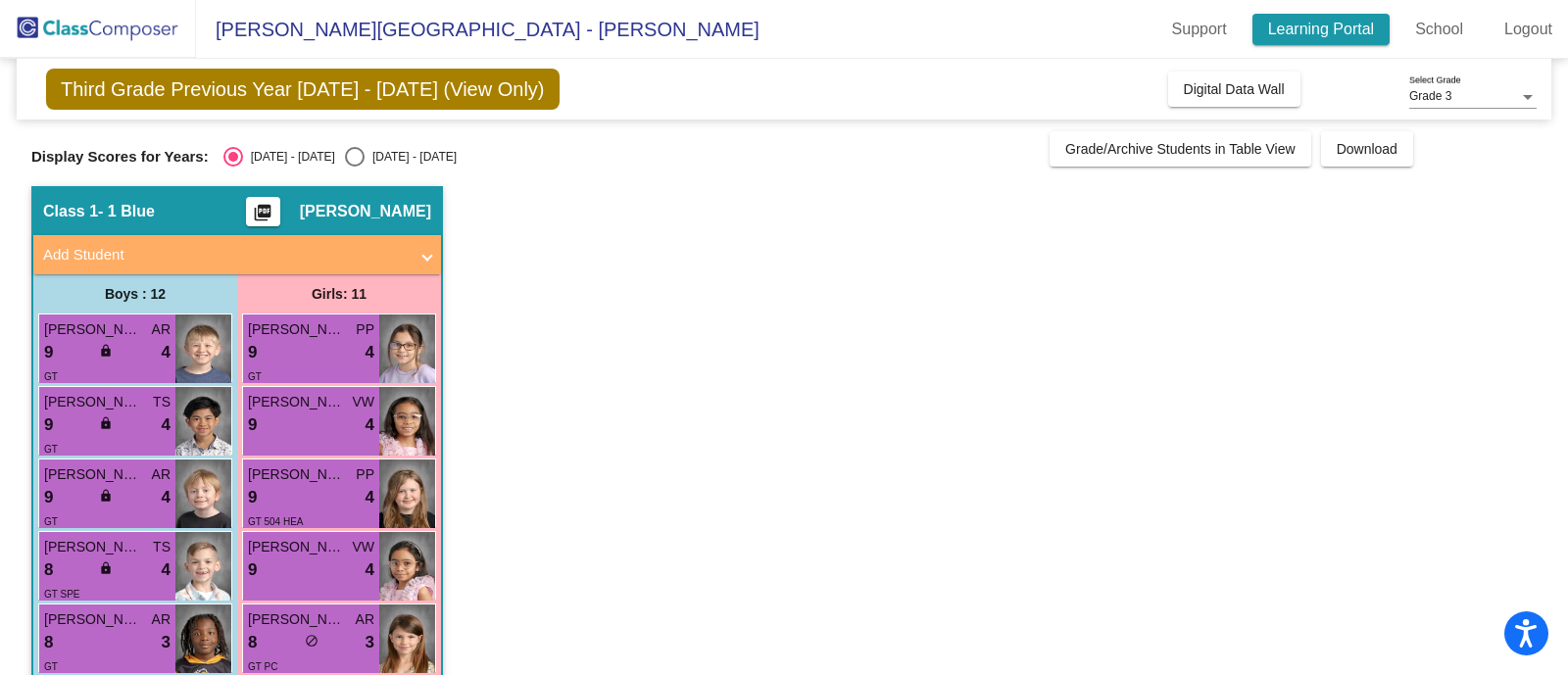 click on "Learning Portal" 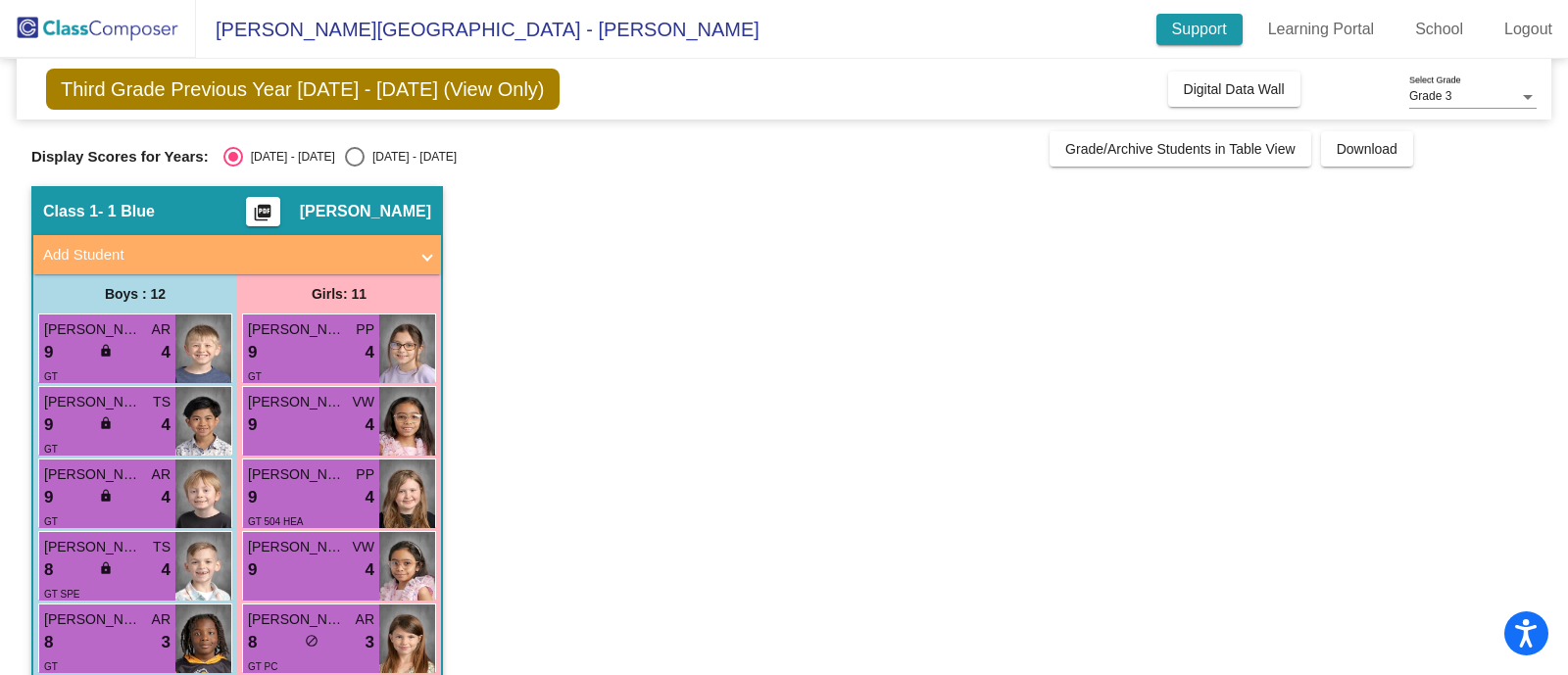 click on "Support" 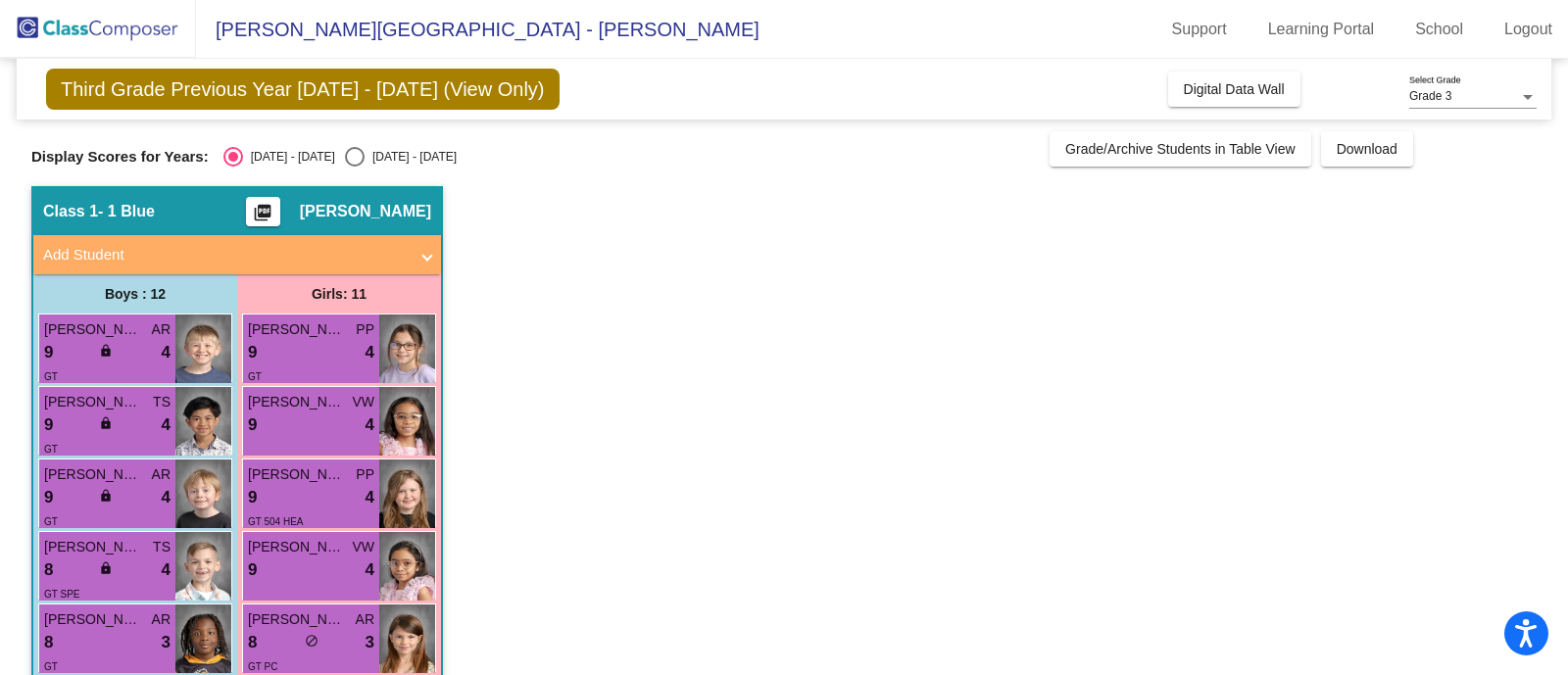 click on "Class 1   - 1 Blue  picture_as_pdf Kimberly Miller  Add Student  First Name Last Name Student Id  (Recommended)   Boy   Girl   Non Binary Add Close  Boys : 12  Carter Nejberger AR 9 lock do_not_disturb_alt 4 GT Tobin John Cruzat TS 9 lock do_not_disturb_alt 4 GT Trenton Schlitt AR 9 lock do_not_disturb_alt 4 GT Austin Gibson TS 8 lock do_not_disturb_alt 4 GT SPE Abel Williams AR 8 lock do_not_disturb_alt 3 GT William Alexander TS 8 lock do_not_disturb_alt 3 GT Jaylen Perez VW 7 lock do_not_disturb_alt 4 ATT Lincoln Stan TS 6 lock do_not_disturb_alt 3 GT SPE Lian Samson TS 9 lock do_not_disturb_alt 2 GT Milan Hidalgo Albuja RR 1 lock do_not_disturb_alt 2 MDP EIM EIR Karter Cotten RR 7 lock do_not_disturb_alt 1 Dylan Alvarez lock do_not_disturb_alt GT Girls: 11 Alssa Issa PP 9 lock do_not_disturb_alt 4 GT Andrea Hidalgo Zamora VW 9 lock do_not_disturb_alt 4 Aralina Cawthon PP 9 lock do_not_disturb_alt 4 GT 504 HEA Luciana Hidalgo Zamora VW 9 lock do_not_disturb_alt 4 Evaggelia Bell AR 8 lock 3 GT PC AR 8 3 7" 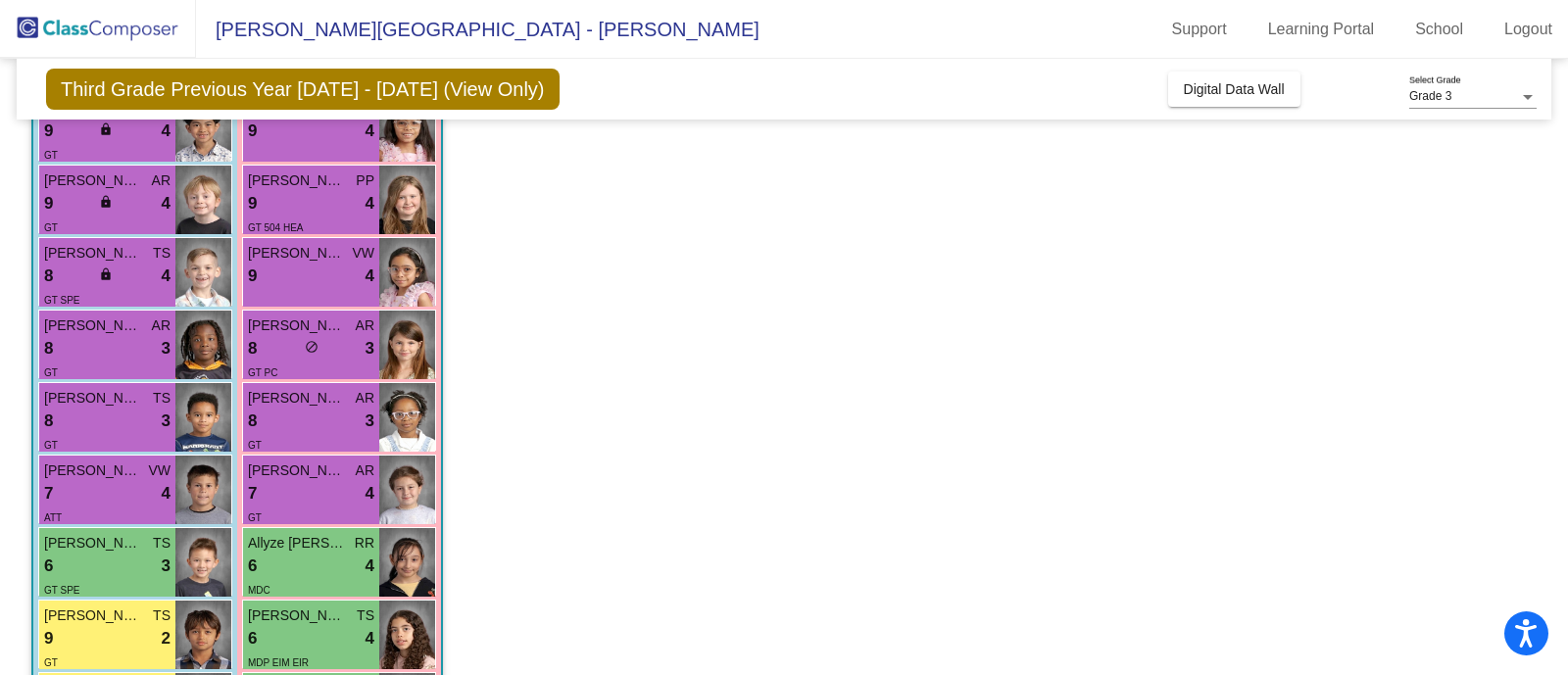 scroll, scrollTop: 343, scrollLeft: 0, axis: vertical 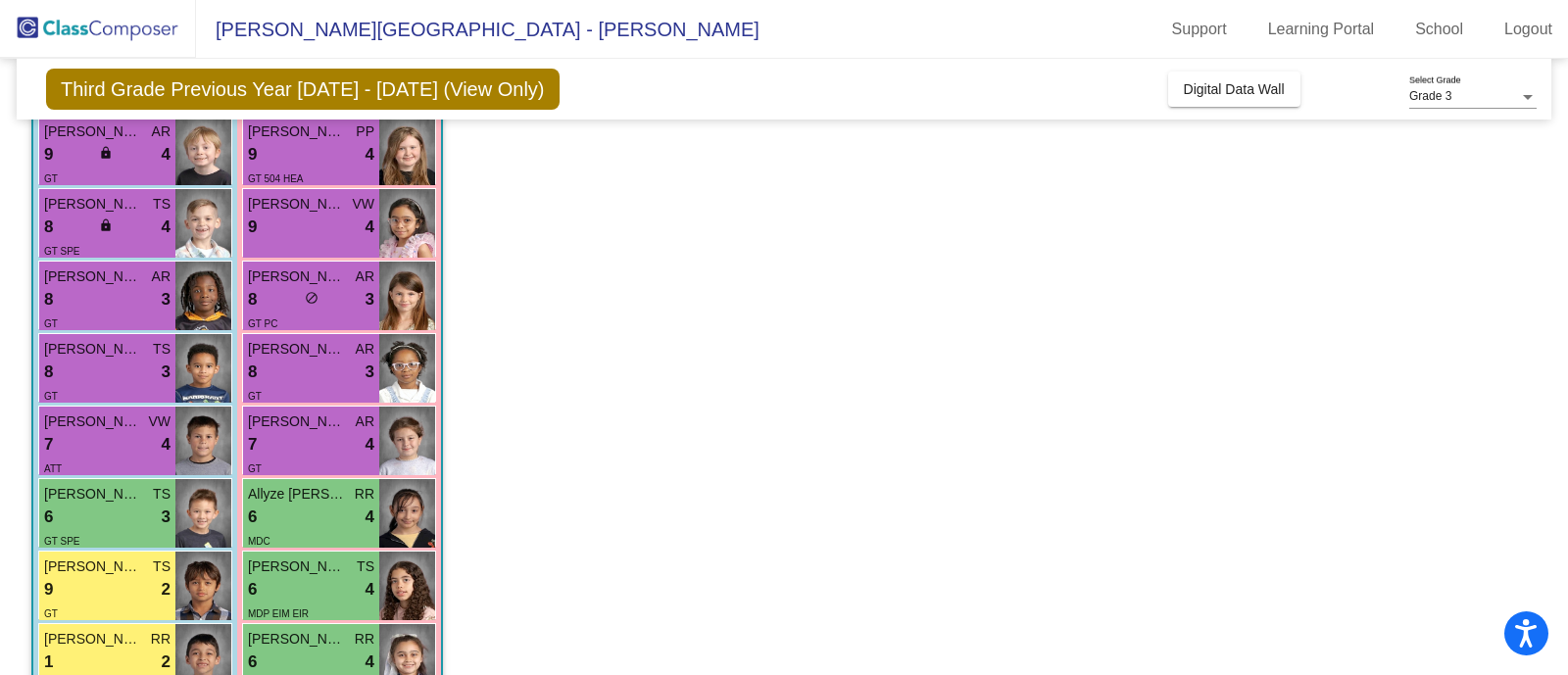click on "Class 1   - 1 Blue  picture_as_pdf Kimberly Miller  Add Student  First Name Last Name Student Id  (Recommended)   Boy   Girl   Non Binary Add Close  Boys : 12  Carter Nejberger AR 9 lock do_not_disturb_alt 4 GT Tobin John Cruzat TS 9 lock do_not_disturb_alt 4 GT Trenton Schlitt AR 9 lock do_not_disturb_alt 4 GT Austin Gibson TS 8 lock do_not_disturb_alt 4 GT SPE Abel Williams AR 8 lock do_not_disturb_alt 3 GT William Alexander TS 8 lock do_not_disturb_alt 3 GT Jaylen Perez VW 7 lock do_not_disturb_alt 4 ATT Lincoln Stan TS 6 lock do_not_disturb_alt 3 GT SPE Lian Samson TS 9 lock do_not_disturb_alt 2 GT Milan Hidalgo Albuja RR 1 lock do_not_disturb_alt 2 MDP EIM EIR Karter Cotten RR 7 lock do_not_disturb_alt 1 Dylan Alvarez lock do_not_disturb_alt GT Girls: 11 Alssa Issa PP 9 lock do_not_disturb_alt 4 GT Andrea Hidalgo Zamora VW 9 lock do_not_disturb_alt 4 Aralina Cawthon PP 9 lock do_not_disturb_alt 4 GT 504 HEA Luciana Hidalgo Zamora VW 9 lock do_not_disturb_alt 4 Evaggelia Bell AR 8 lock 3 GT PC AR 8 3 7" 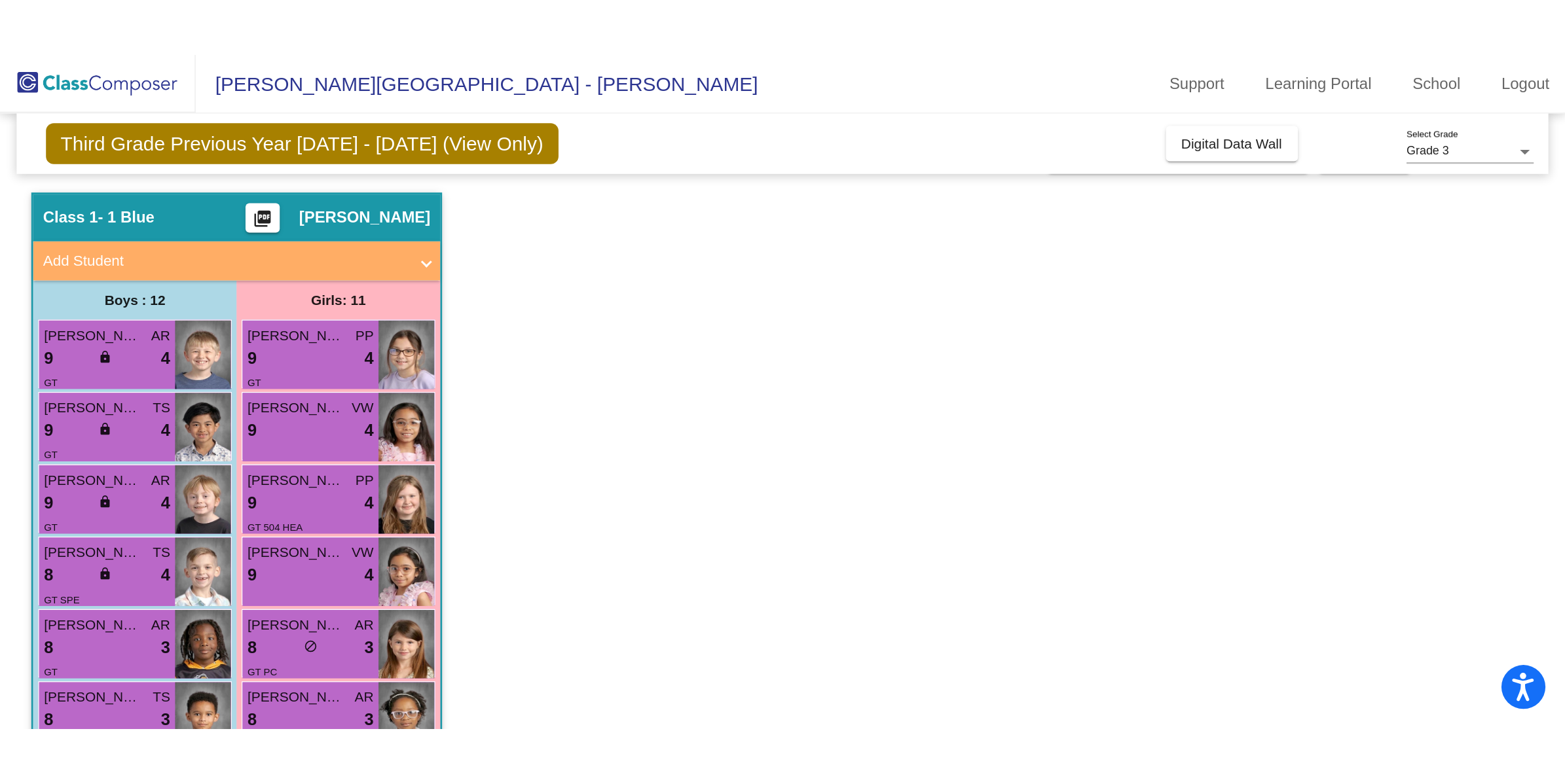 scroll, scrollTop: 0, scrollLeft: 0, axis: both 